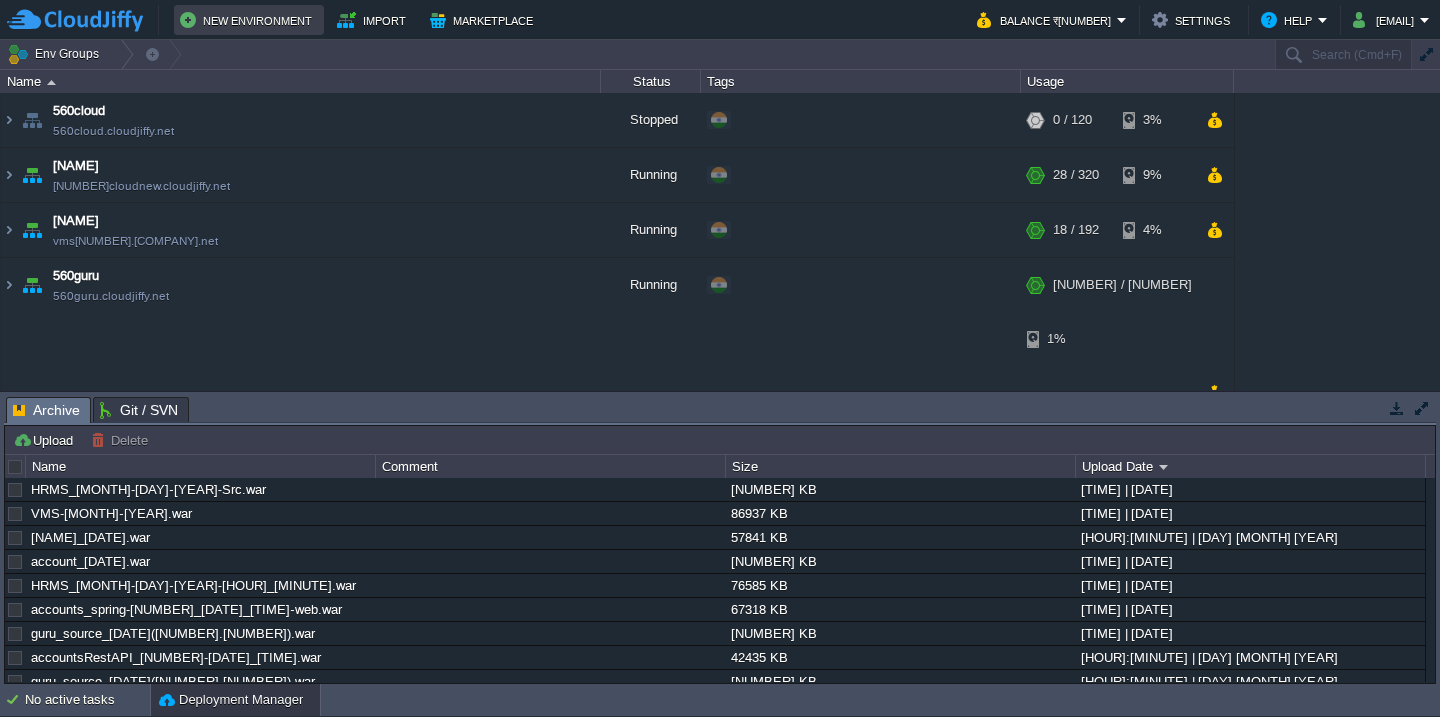 scroll, scrollTop: 0, scrollLeft: 0, axis: both 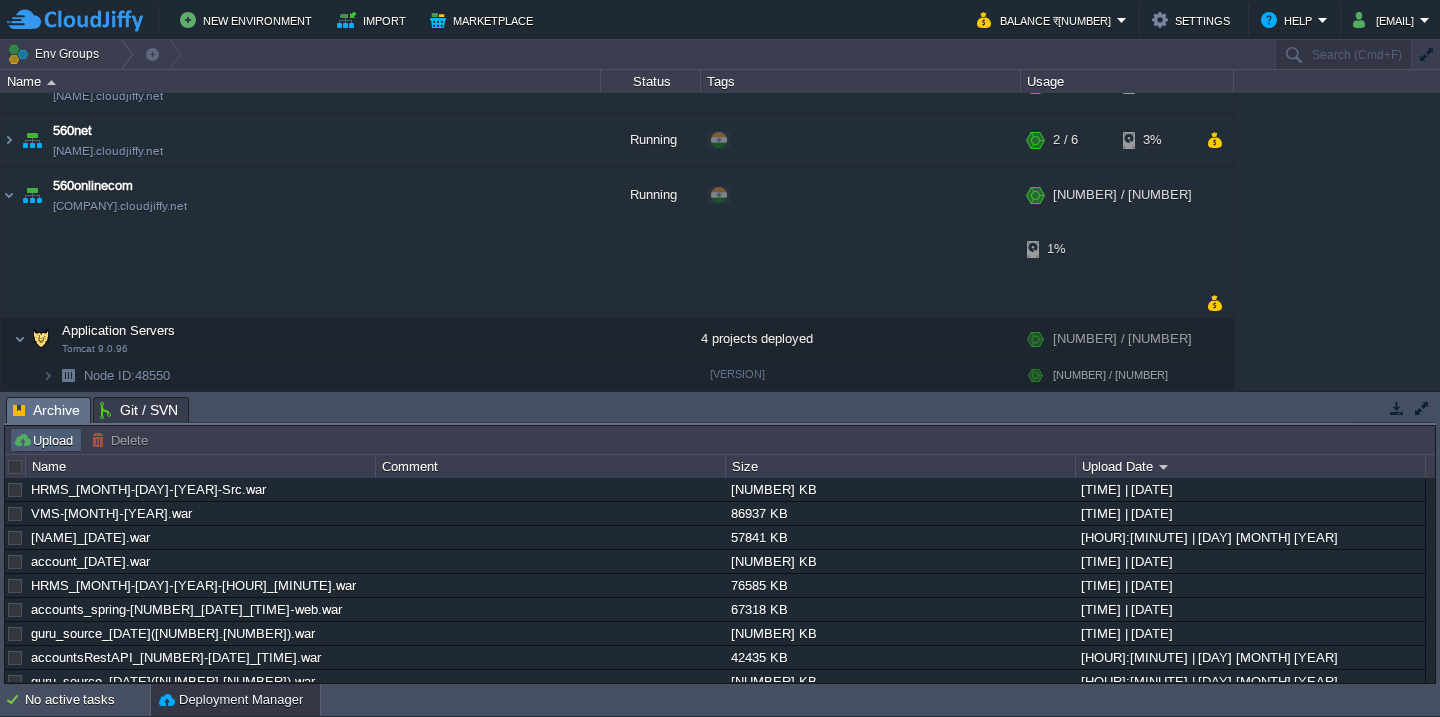 click on "Upload" at bounding box center [46, 440] 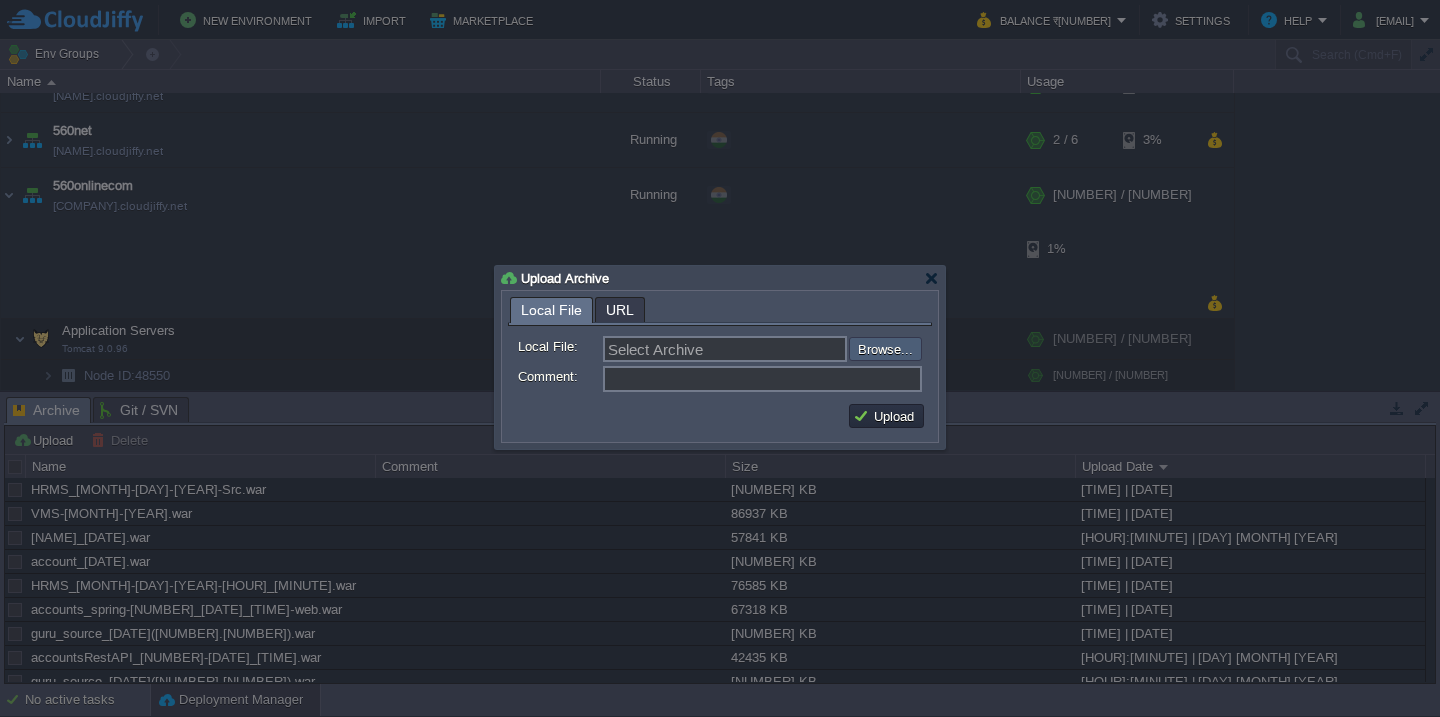 click at bounding box center (795, 349) 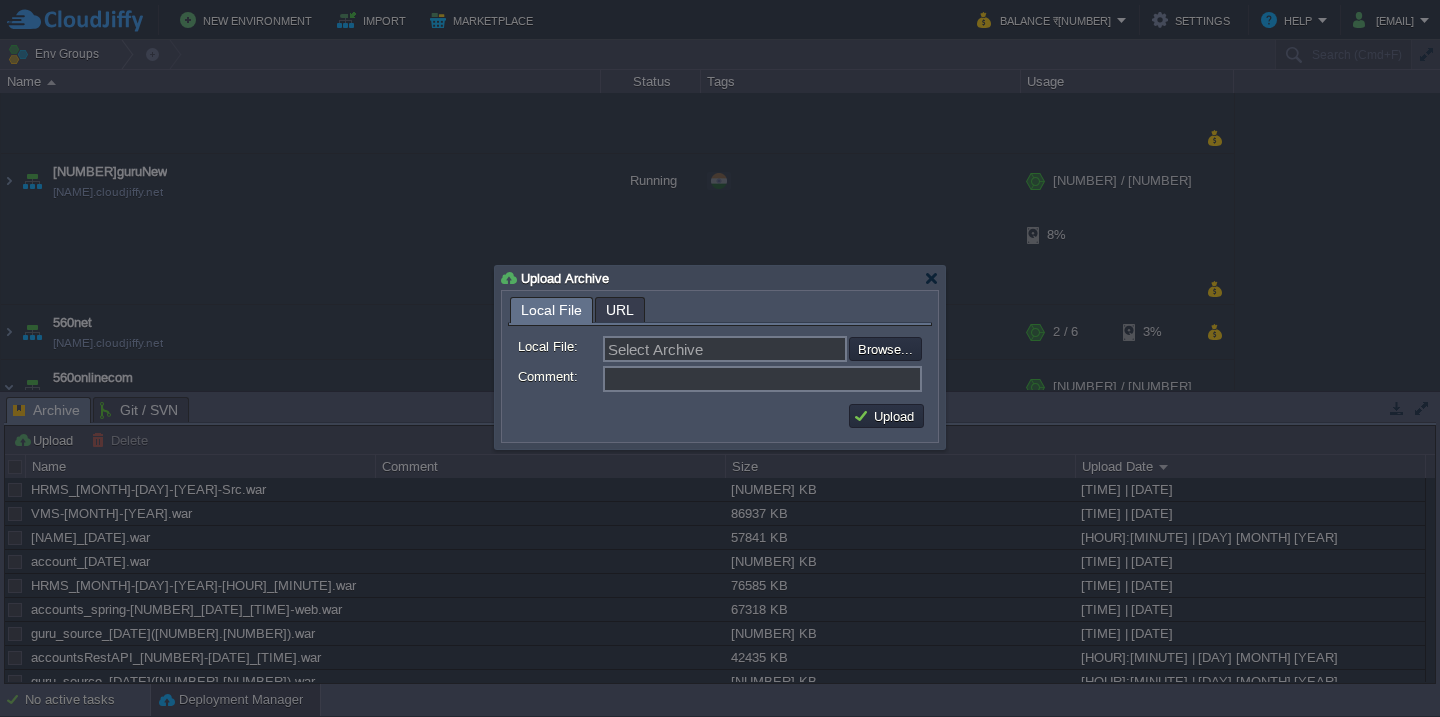 type on "C:\fakepath\[NAME]-[MONTH]-[YEAR]_[HOUR]-[MINUTE].war" 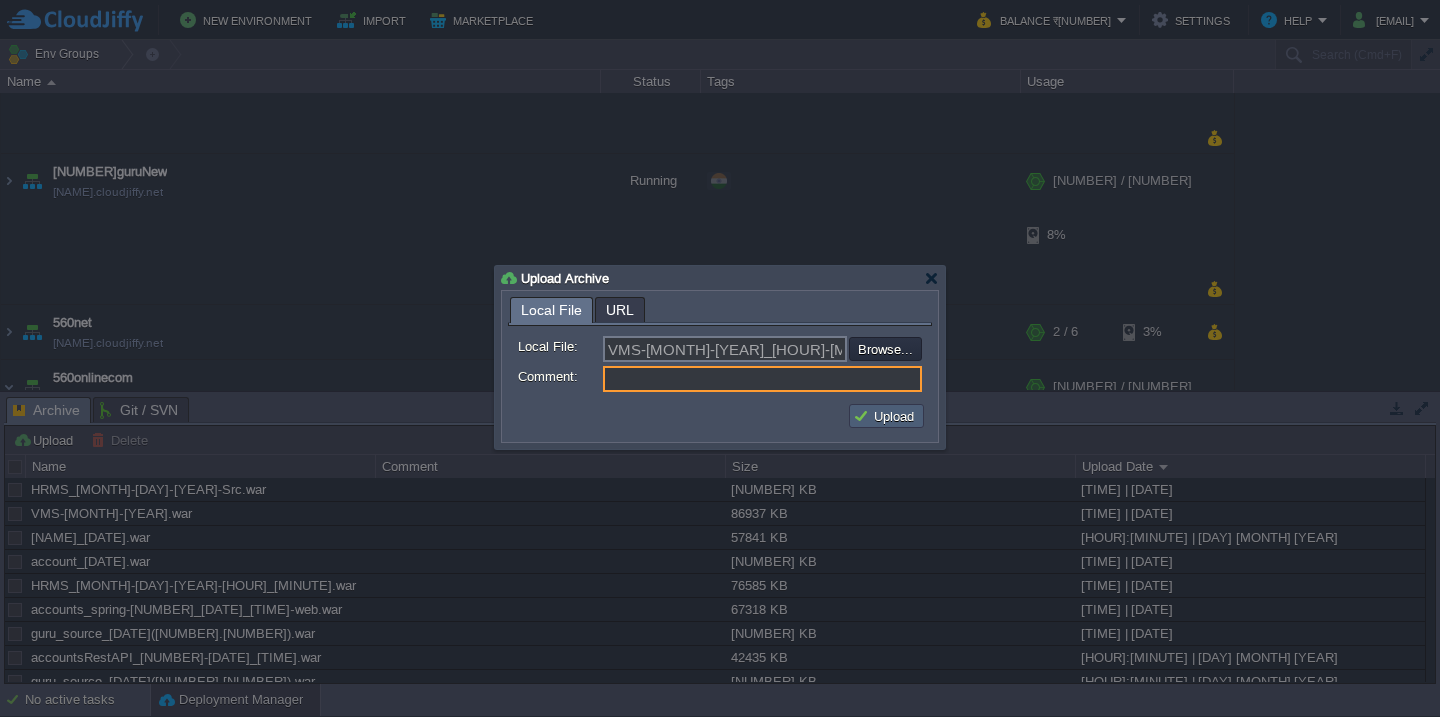 click on "Upload" at bounding box center (886, 416) 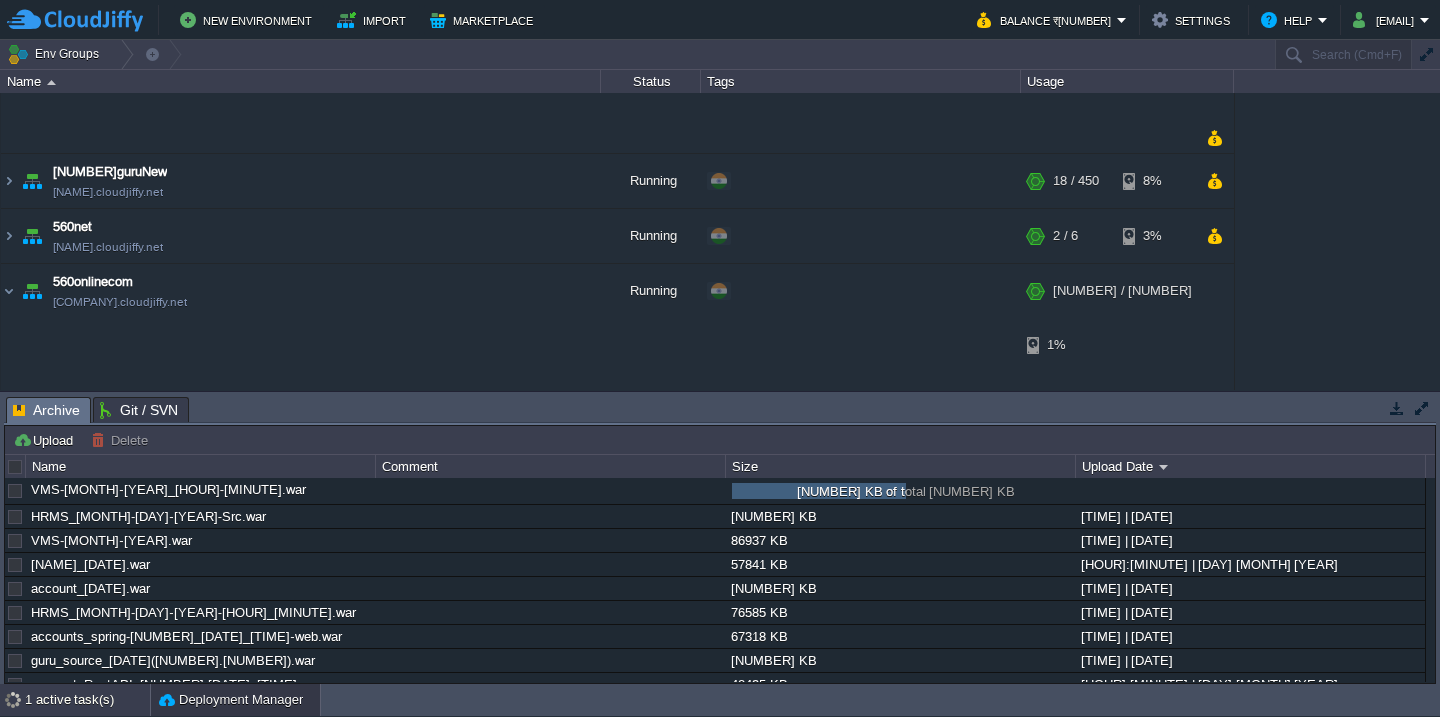 click on "1 active task(s)" at bounding box center (87, 700) 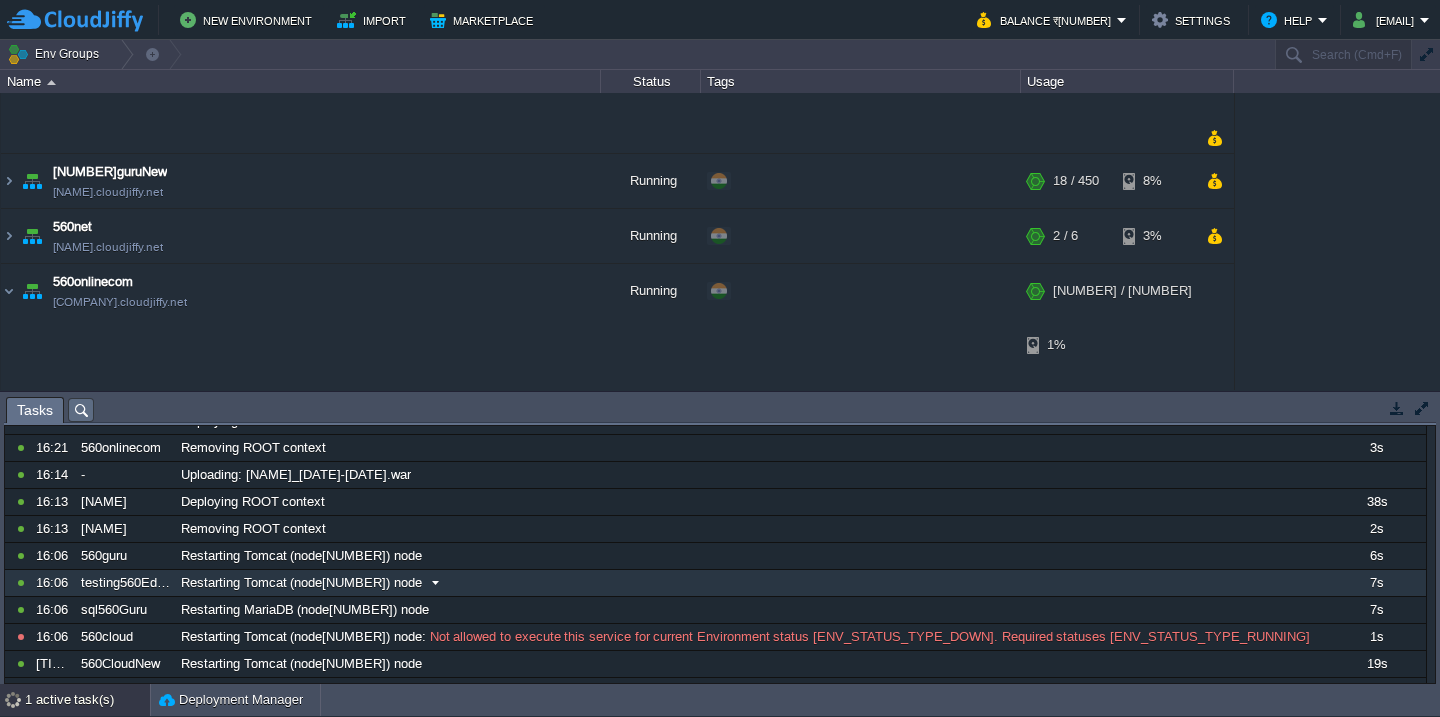 scroll, scrollTop: 77, scrollLeft: 0, axis: vertical 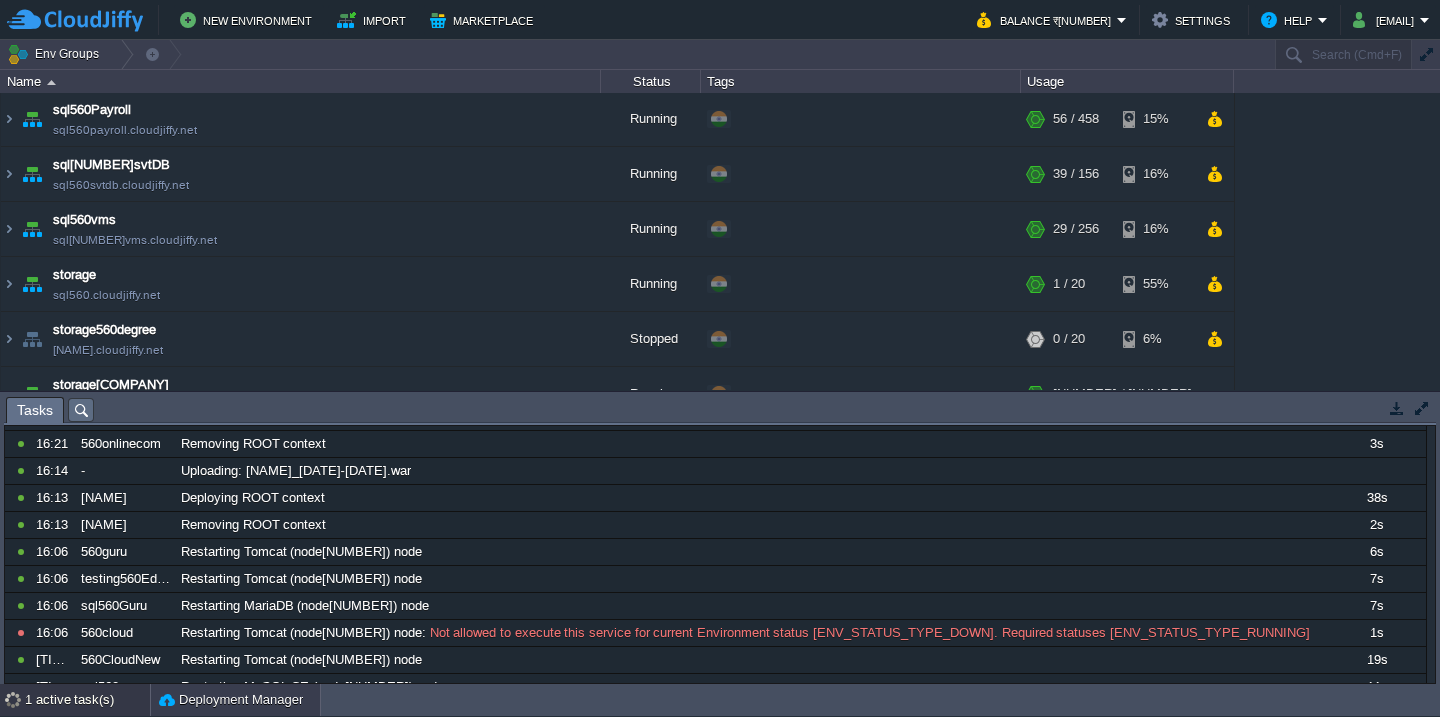 click on "Deployment Manager" at bounding box center [231, 700] 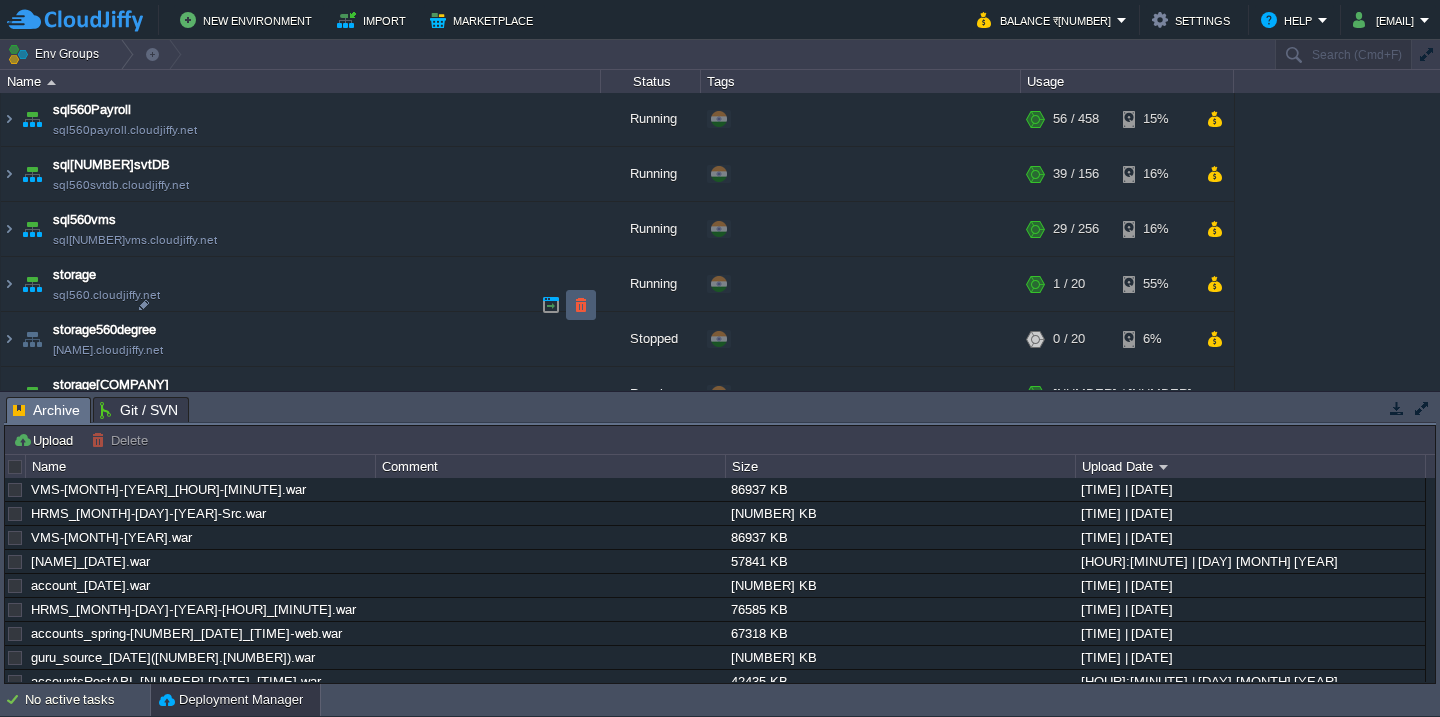 click at bounding box center [581, 305] 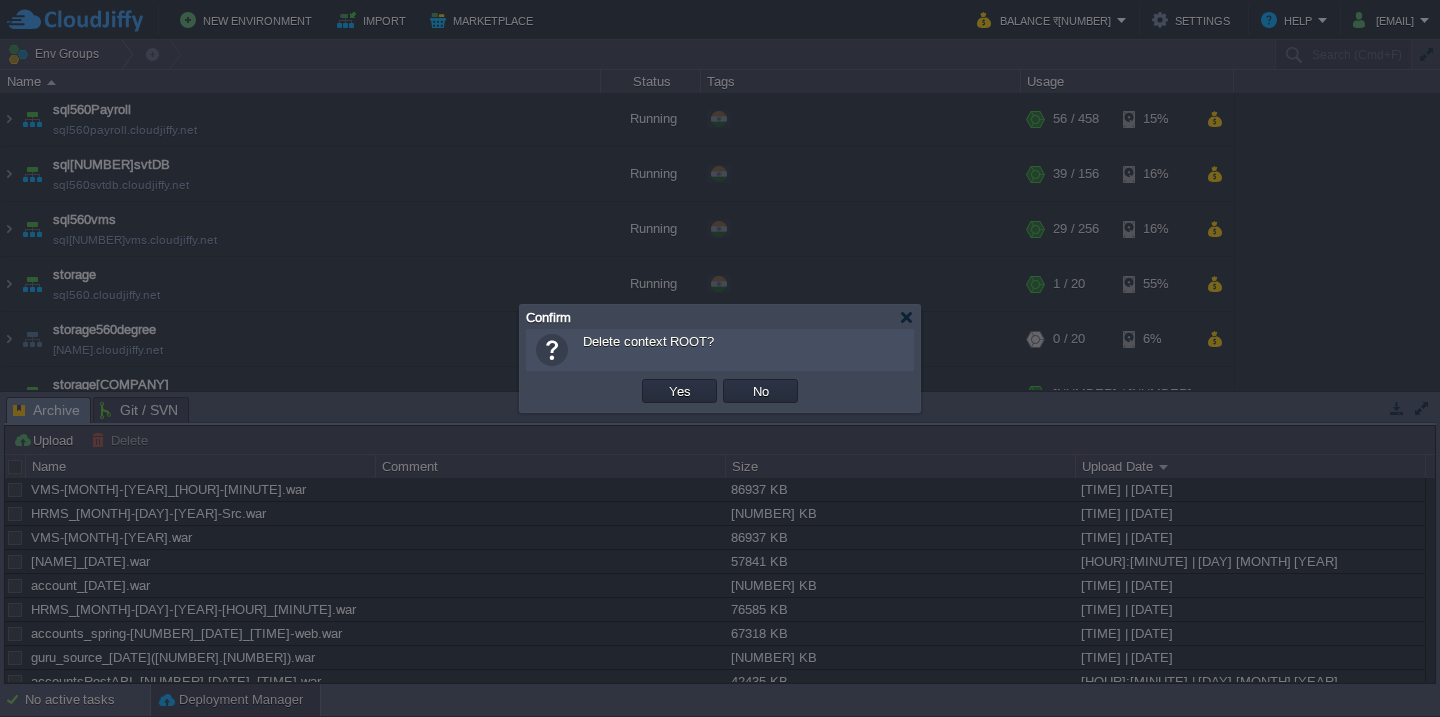 type 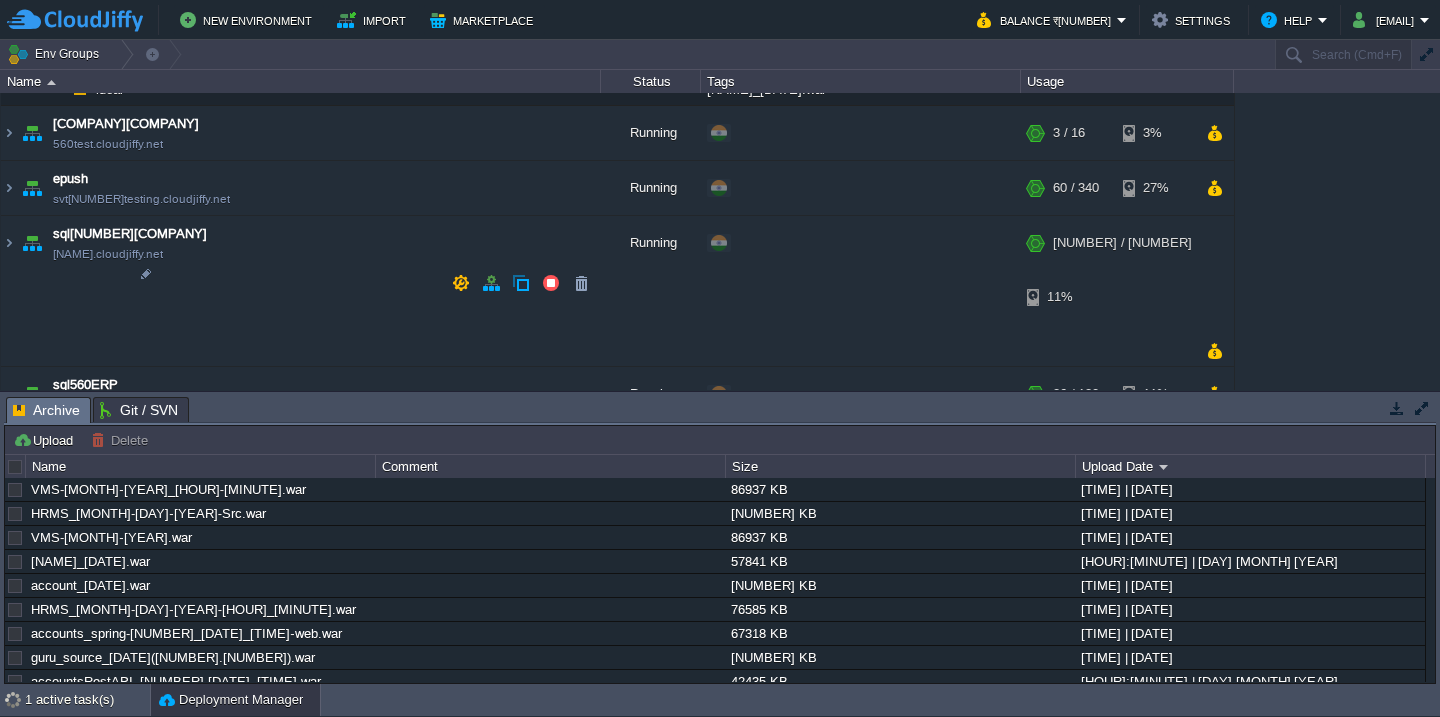 click on "sql[NUMBER][COMPANY] sql[NUMBER][COMPANY].cloudjiffy.net" at bounding box center (301, 710) 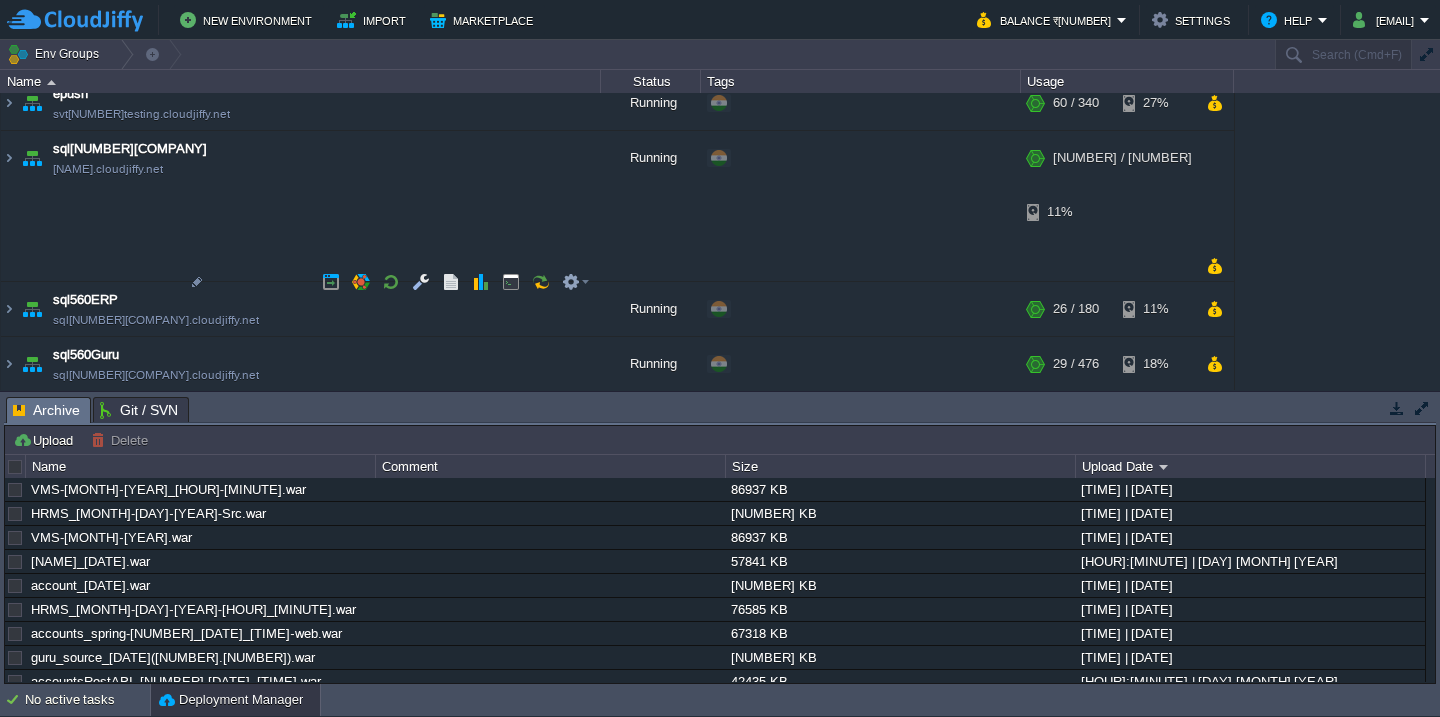 scroll, scrollTop: 1126, scrollLeft: 0, axis: vertical 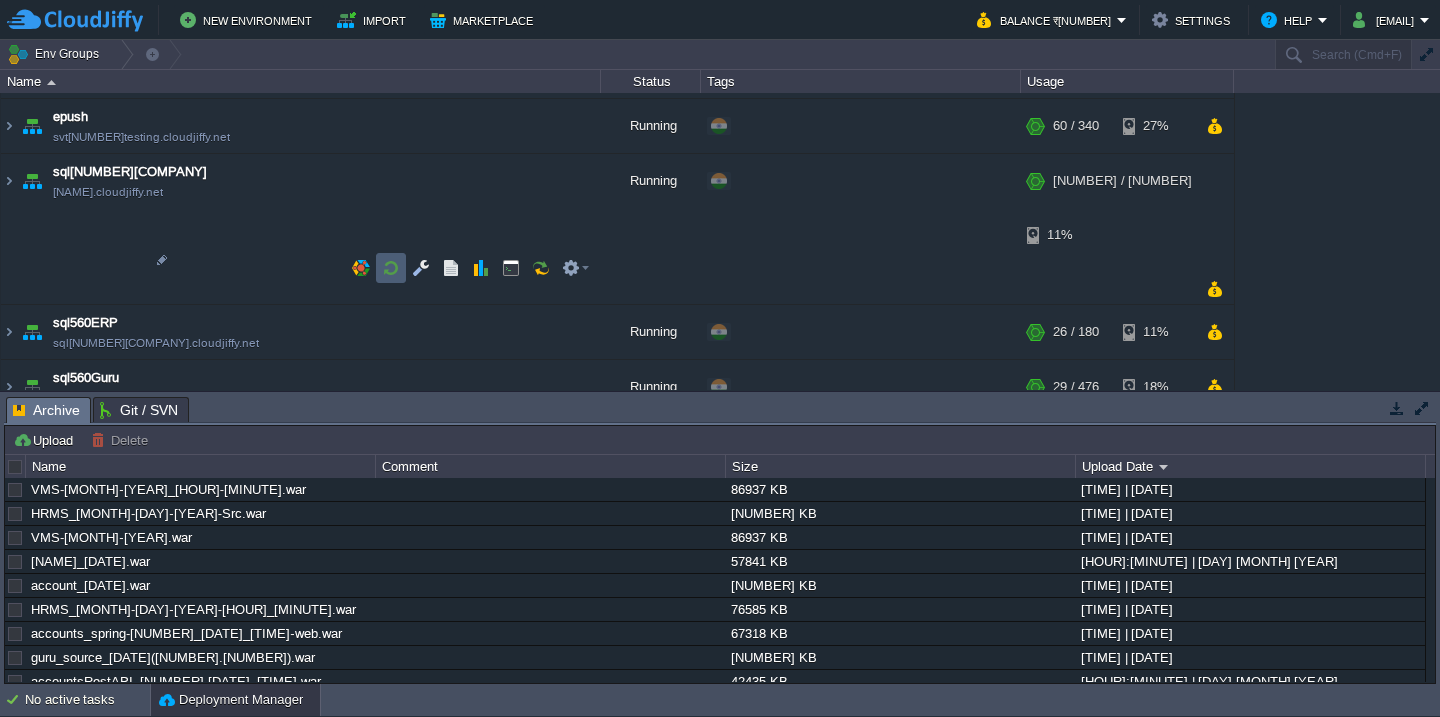 click at bounding box center (391, 268) 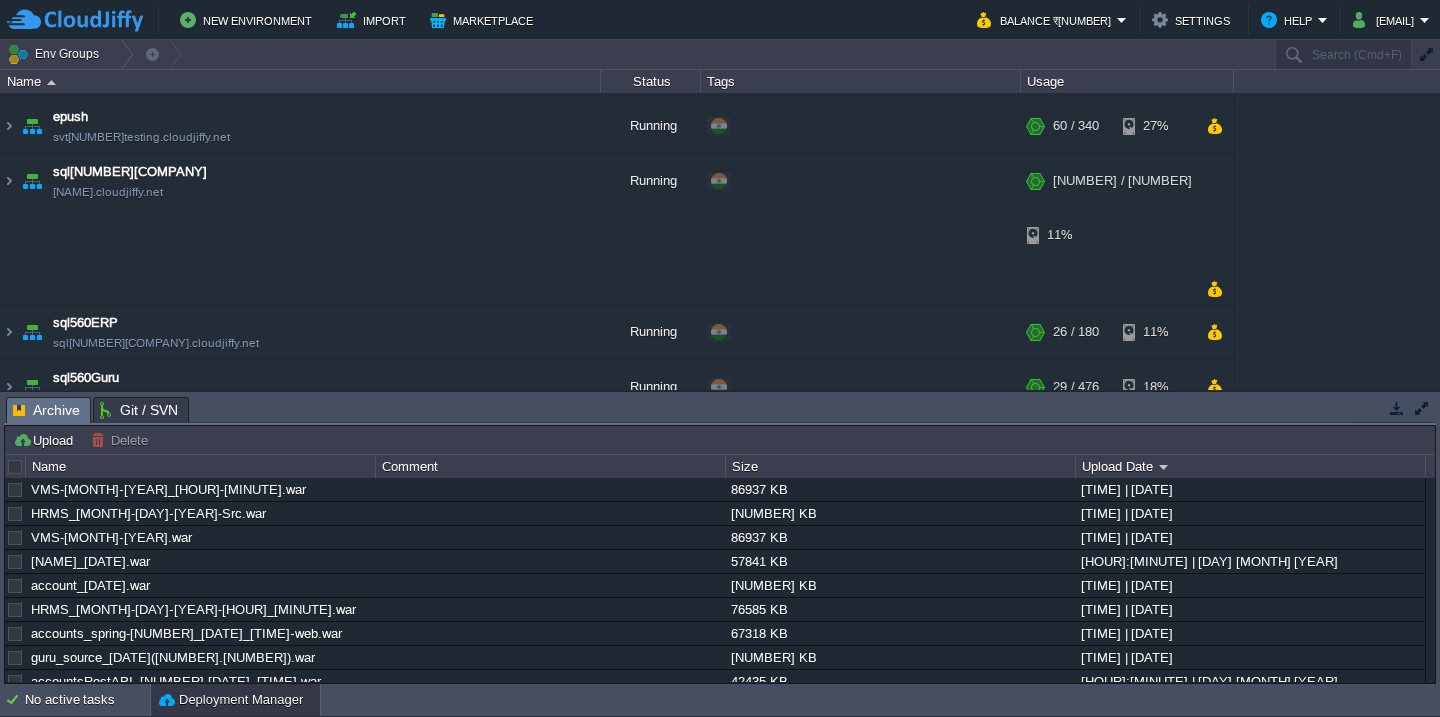 scroll, scrollTop: 1228, scrollLeft: 0, axis: vertical 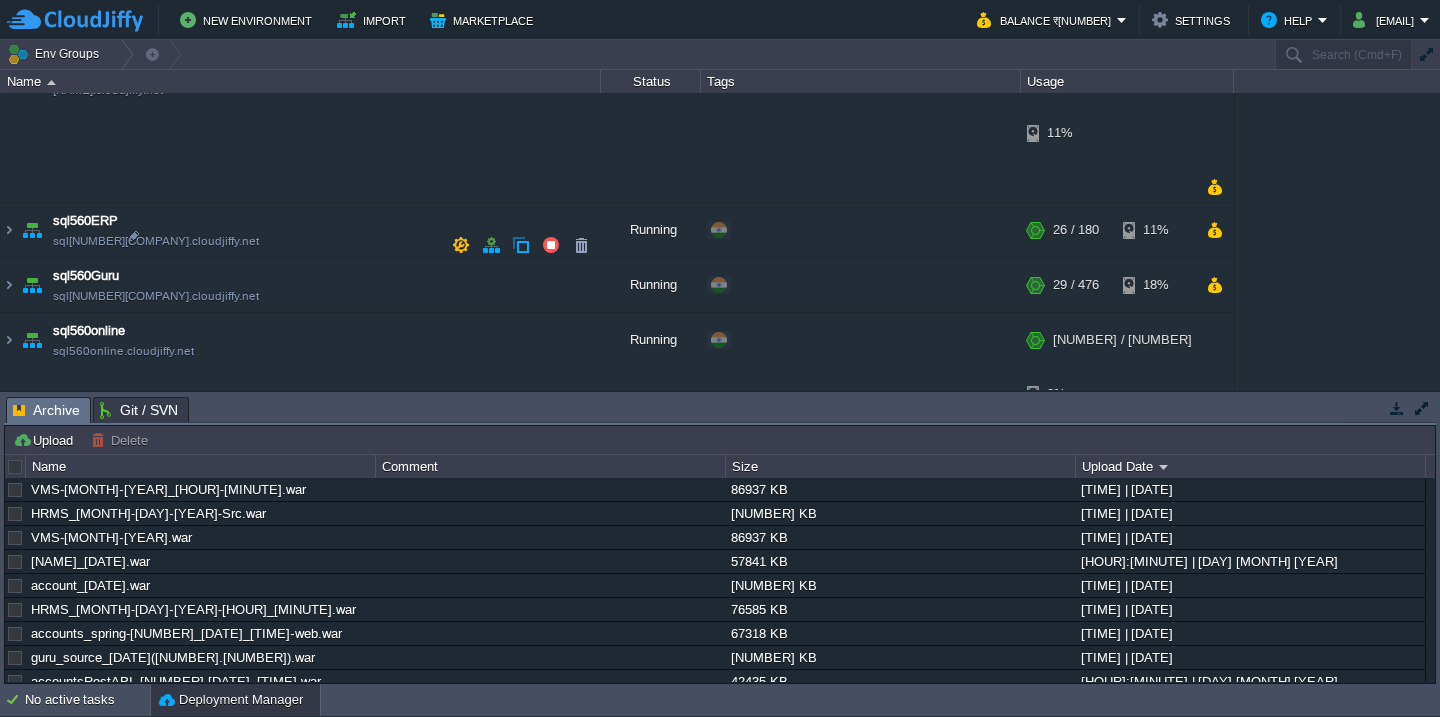 click on "sql560vms sql560vms.cloudjiffy.net" at bounding box center (301, 674) 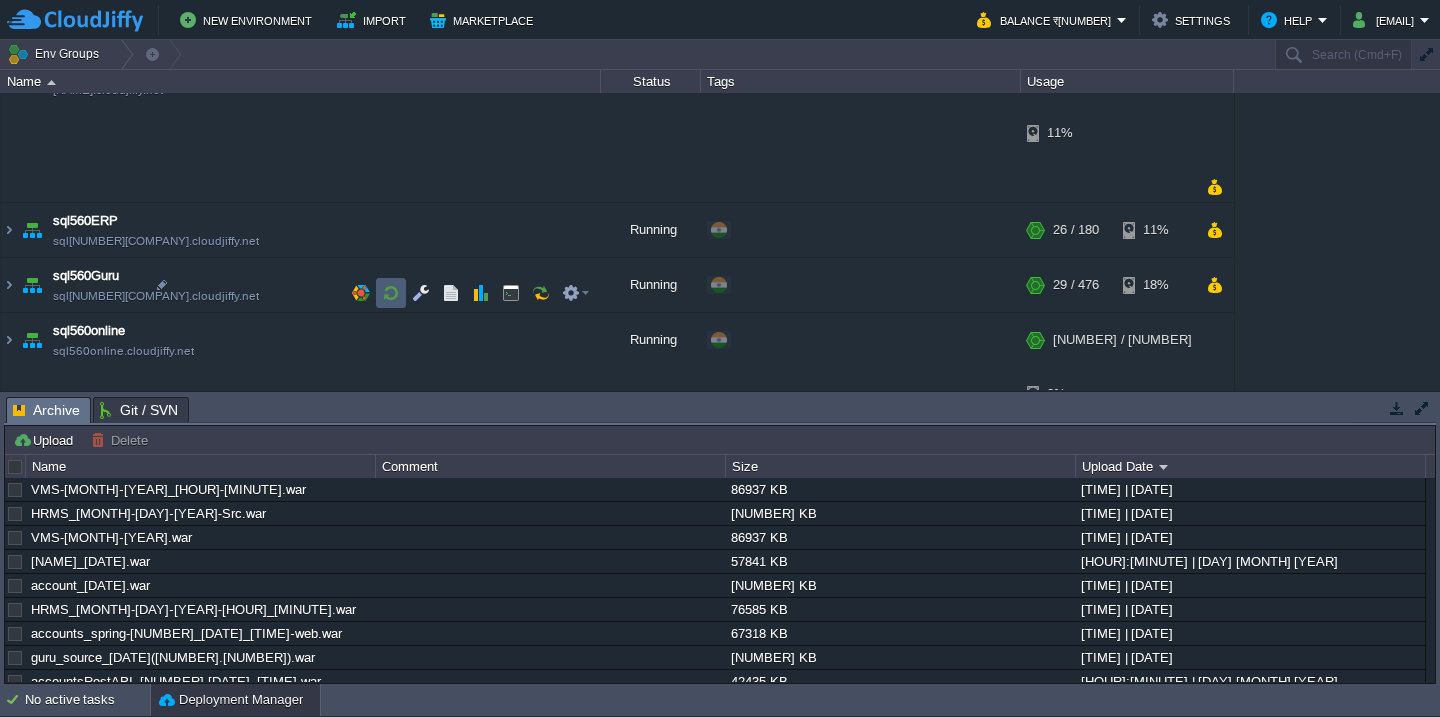 click at bounding box center [391, 293] 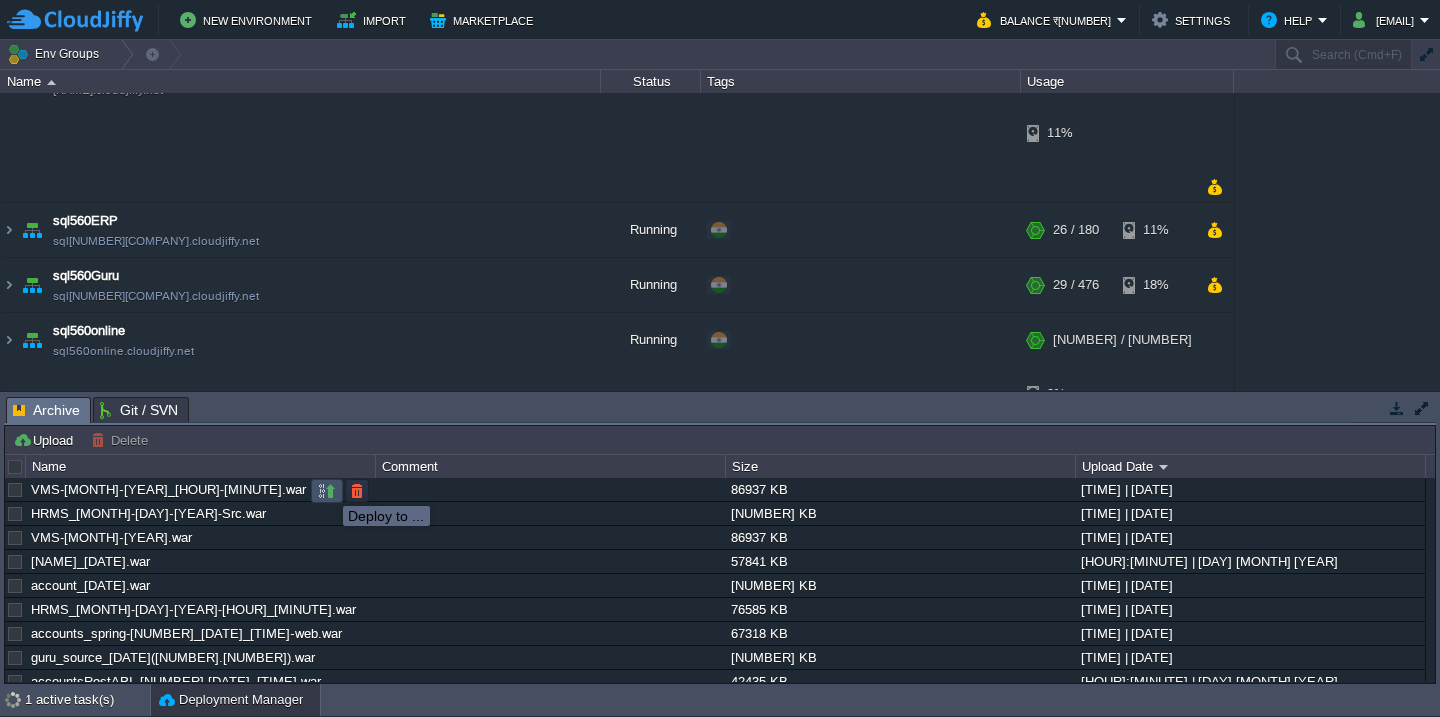 click at bounding box center [327, 491] 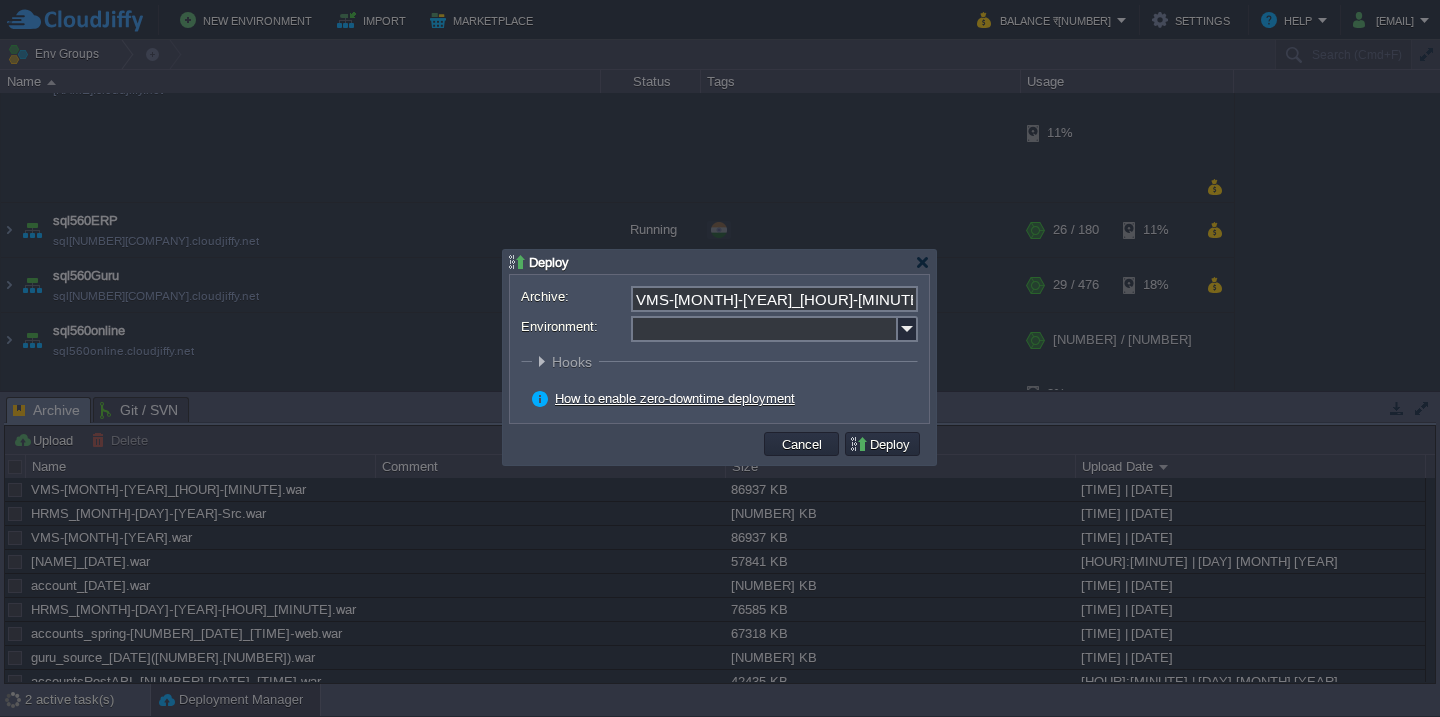 click on "Environment:" at bounding box center (764, 329) 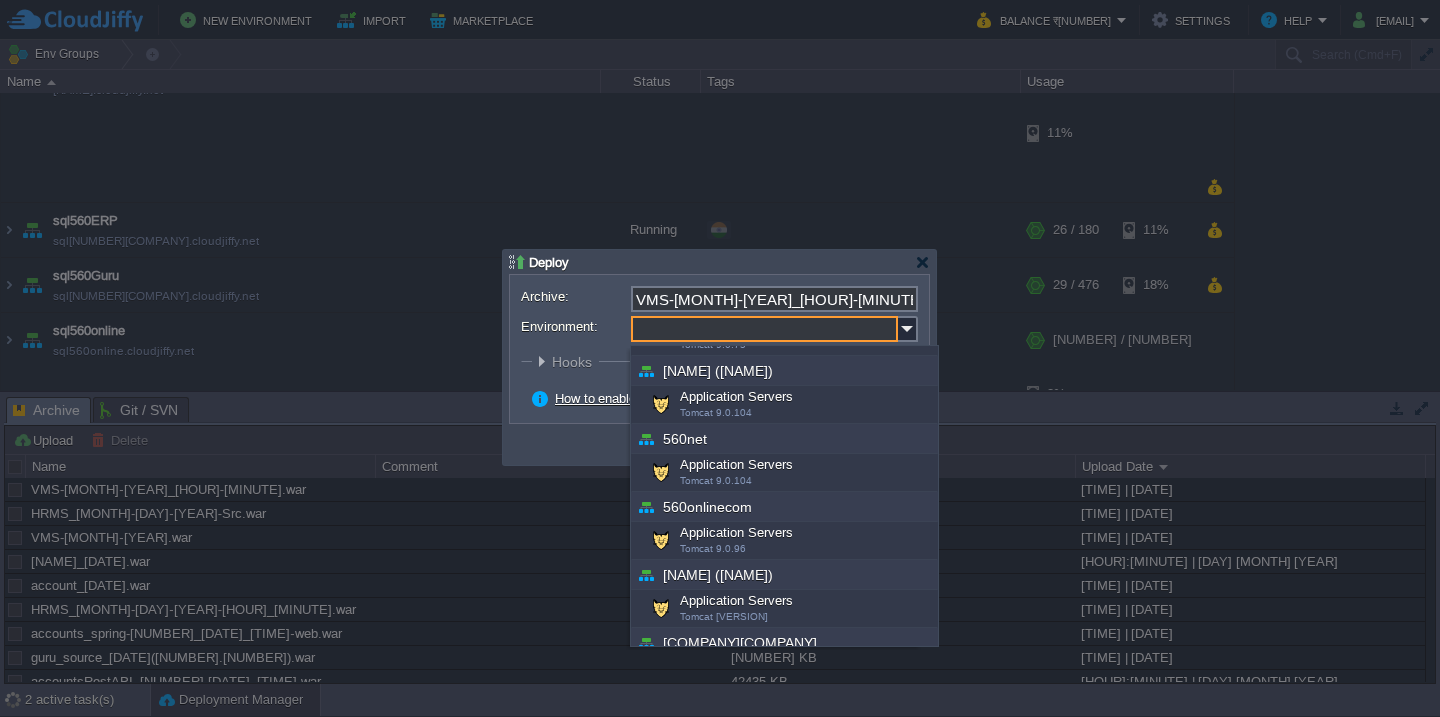 scroll, scrollTop: 652, scrollLeft: 0, axis: vertical 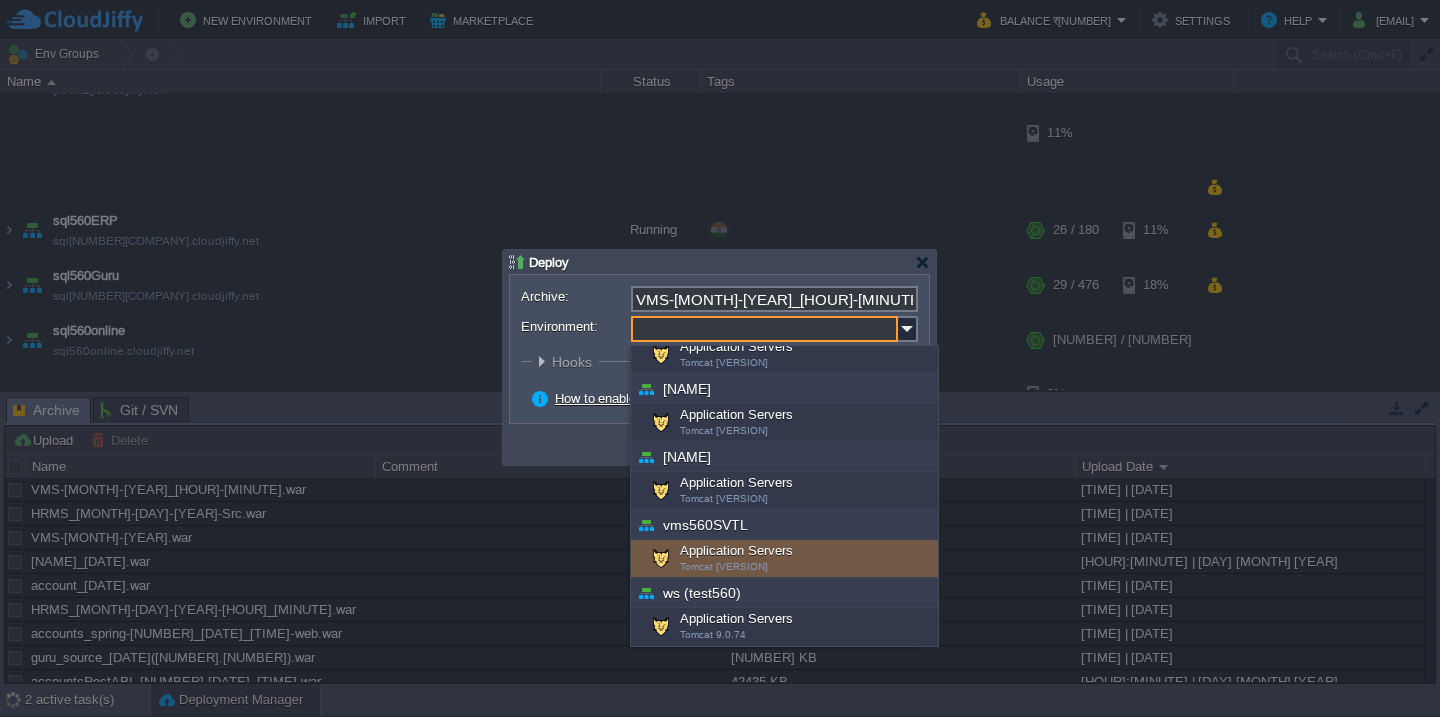 click on "Application Servers Tomcat [NUMBER].[NUMBER]" at bounding box center (784, 559) 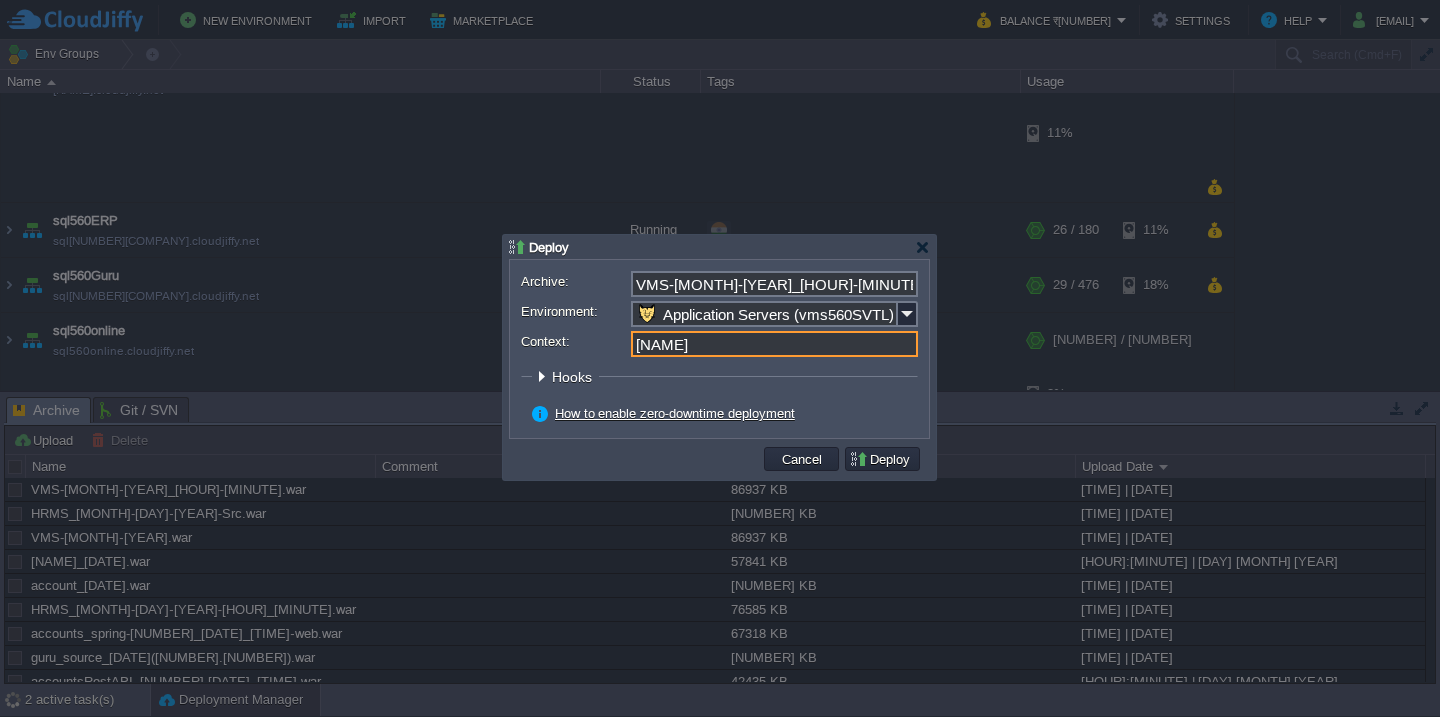 type on "vms" 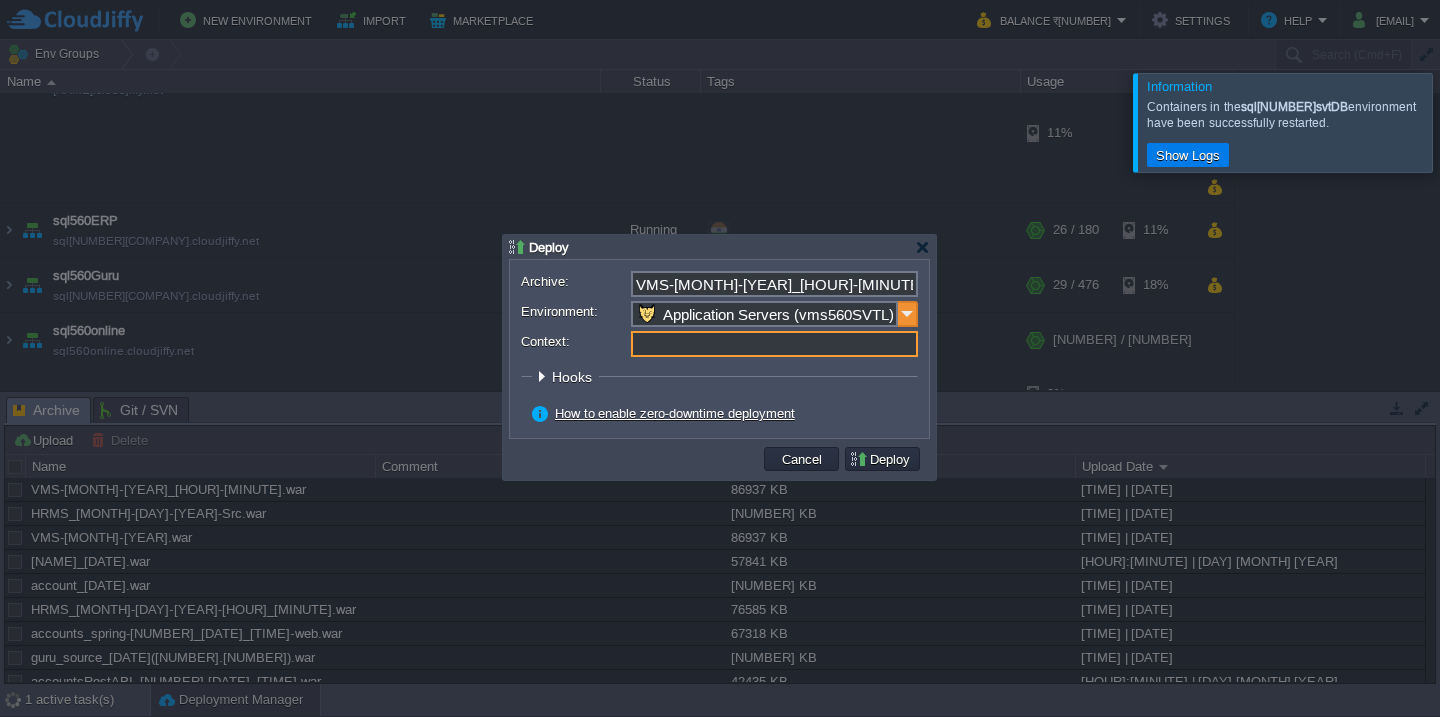click at bounding box center (908, 314) 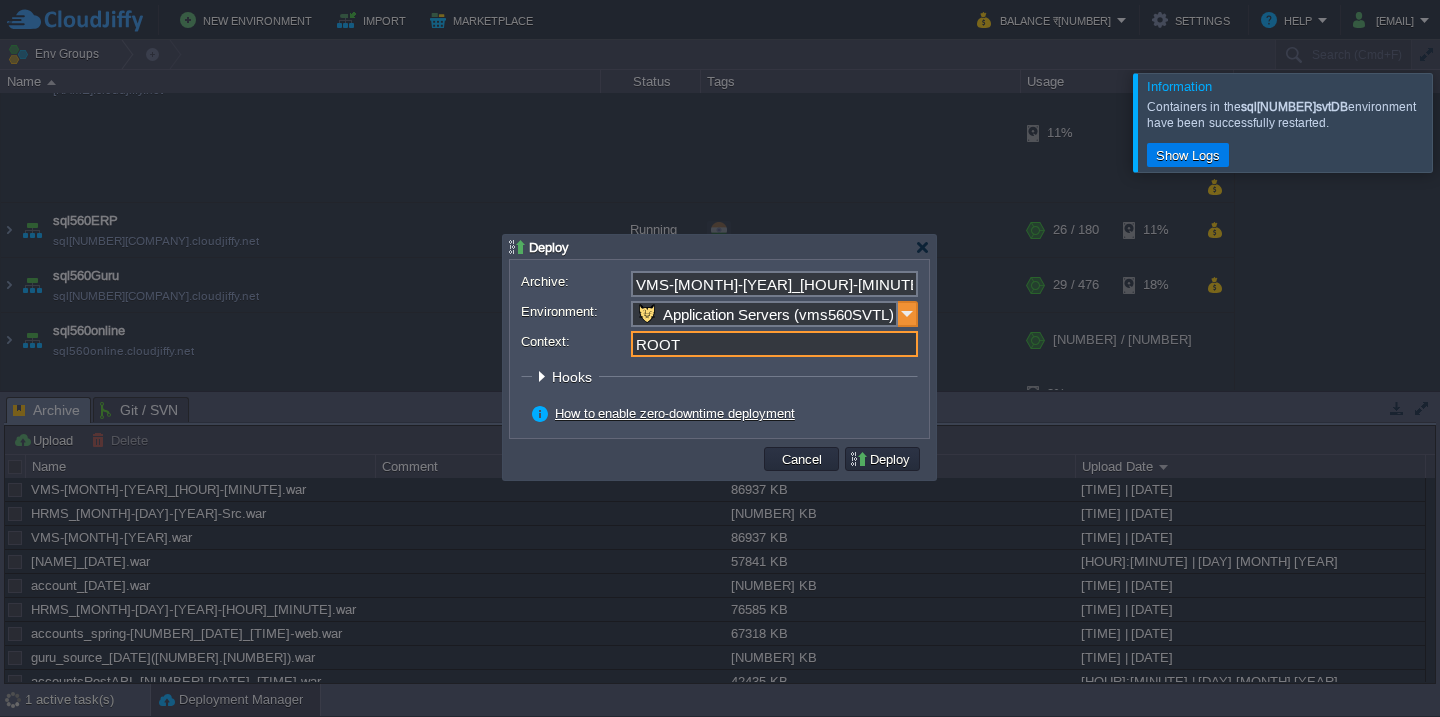 scroll, scrollTop: 584, scrollLeft: 0, axis: vertical 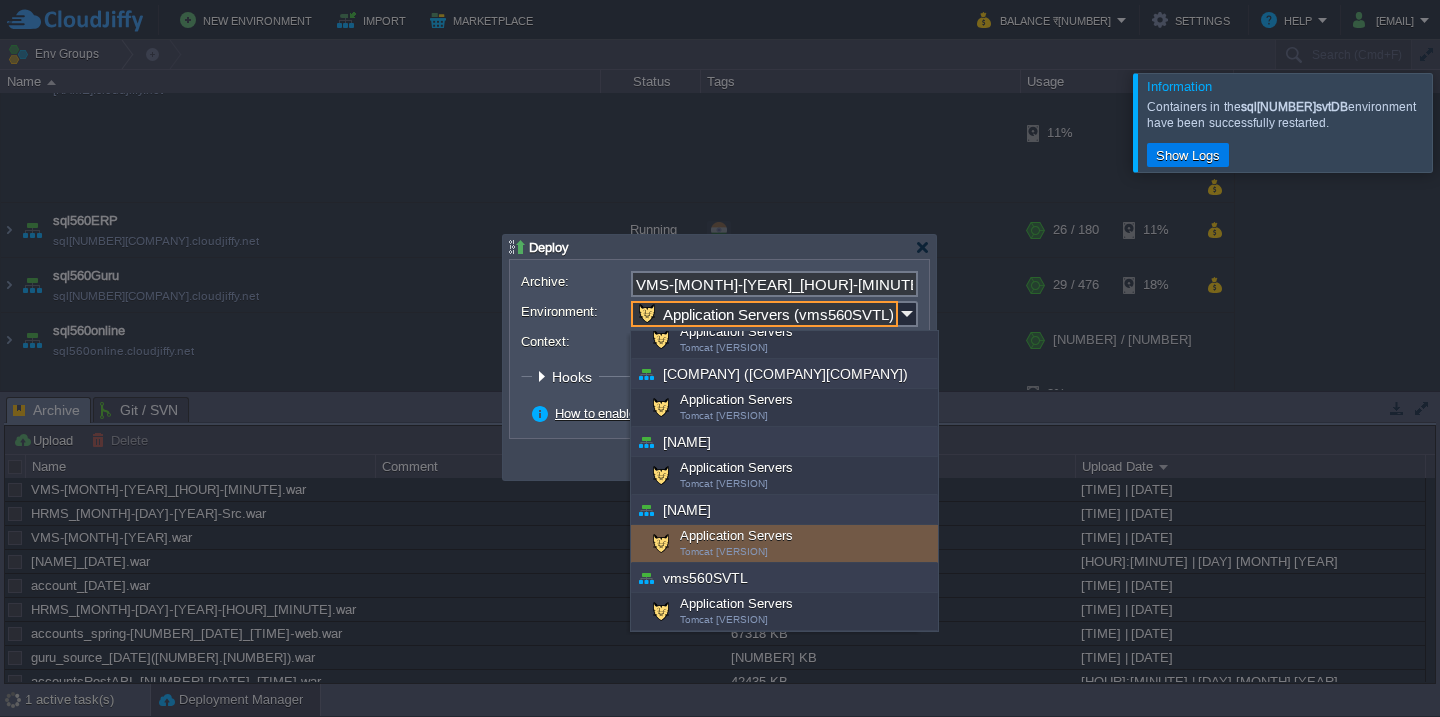 click on "Application Servers Tomcat [NUMBER].[NUMBER]" at bounding box center (784, 544) 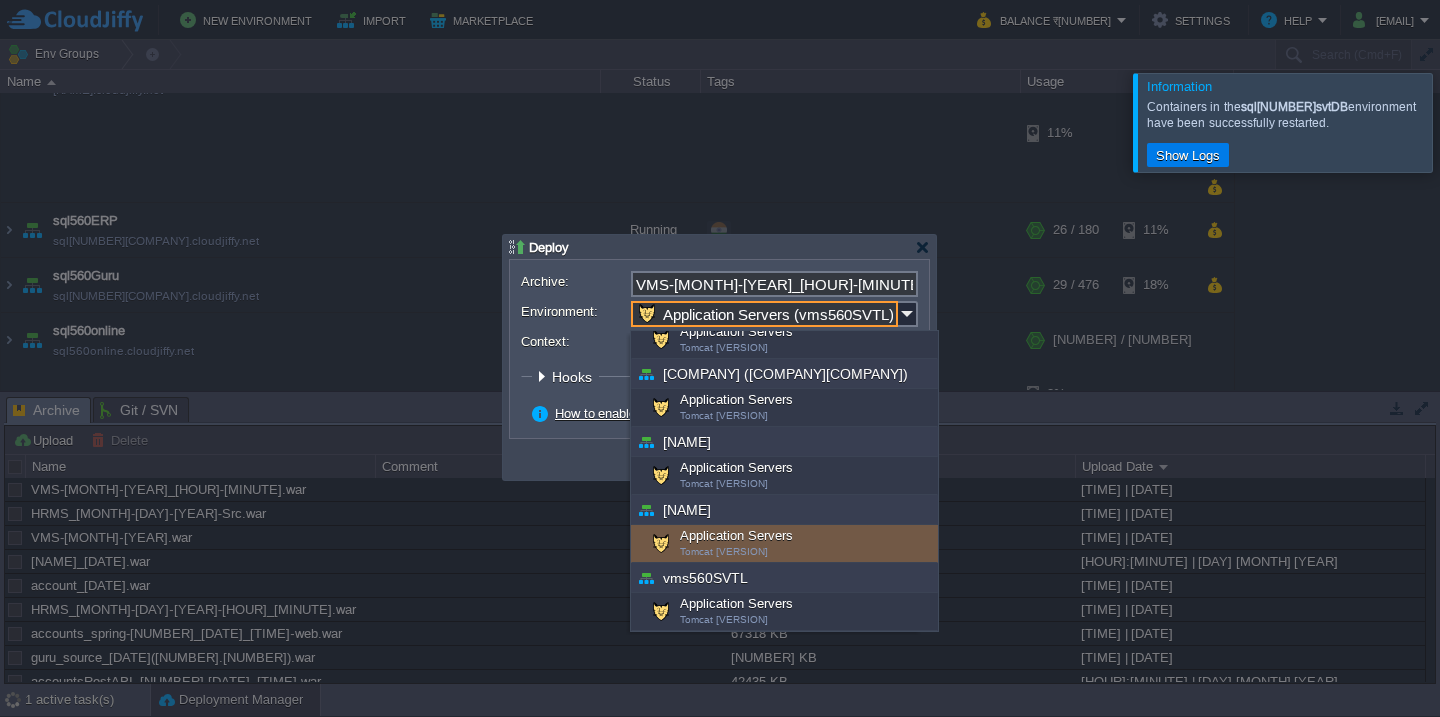 type on "Application Servers (vms560)" 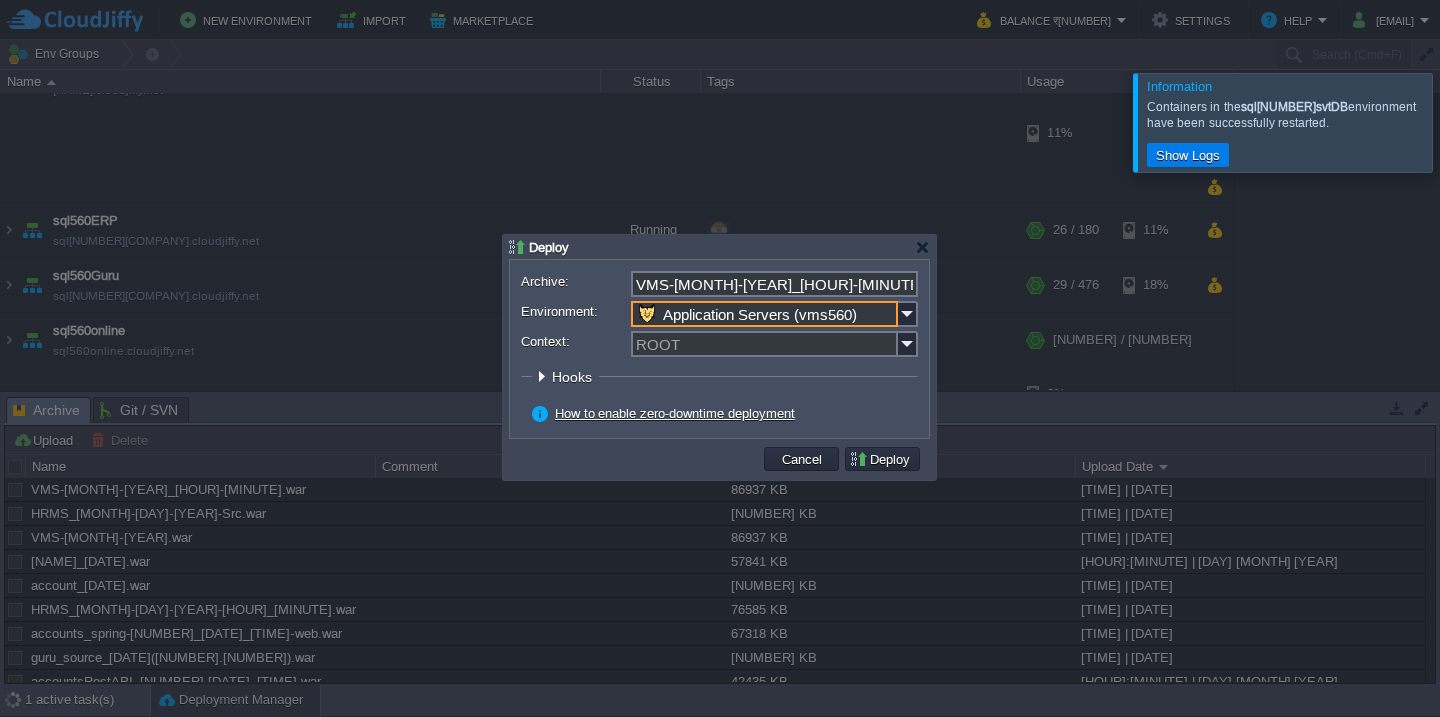 type 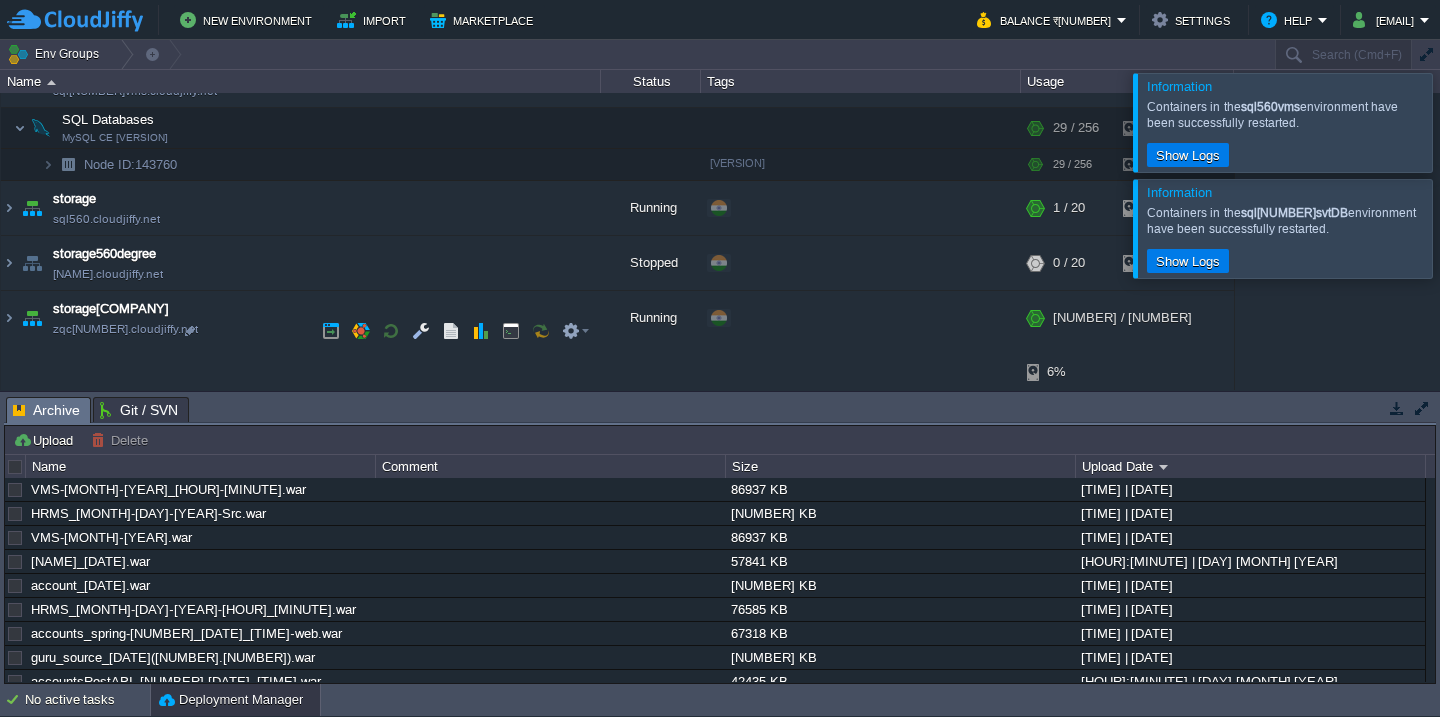 scroll, scrollTop: 1604, scrollLeft: 0, axis: vertical 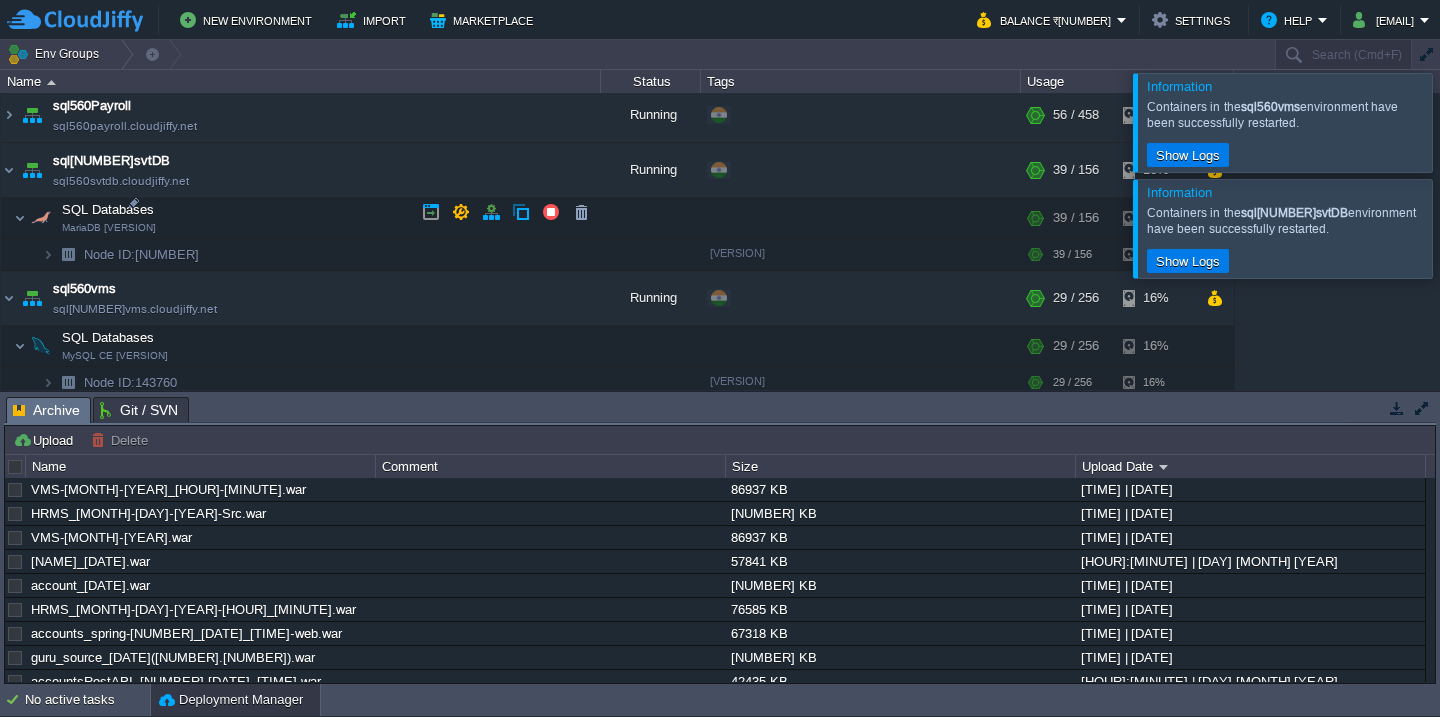 click on "[COMPANY] [COMPANY].cloudjiffy.net" at bounding box center (301, 742) 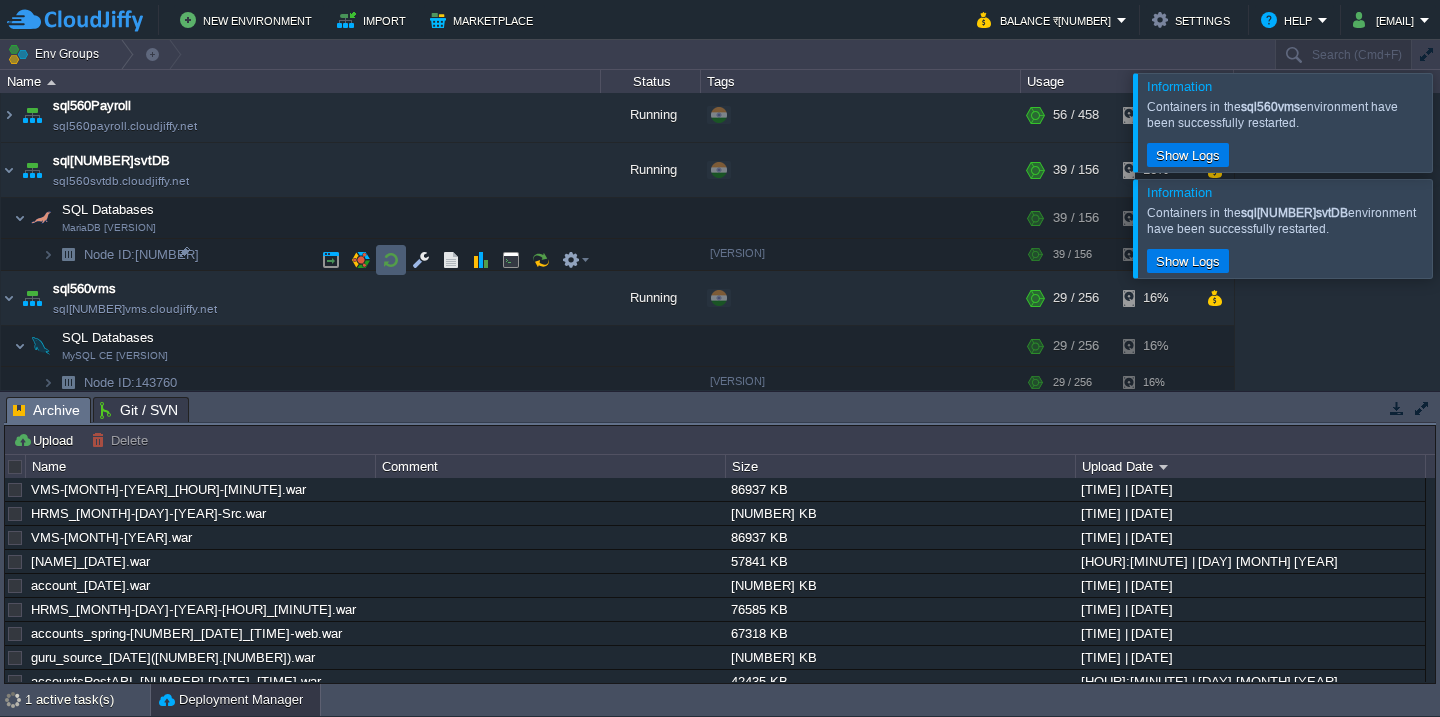 click at bounding box center (391, 260) 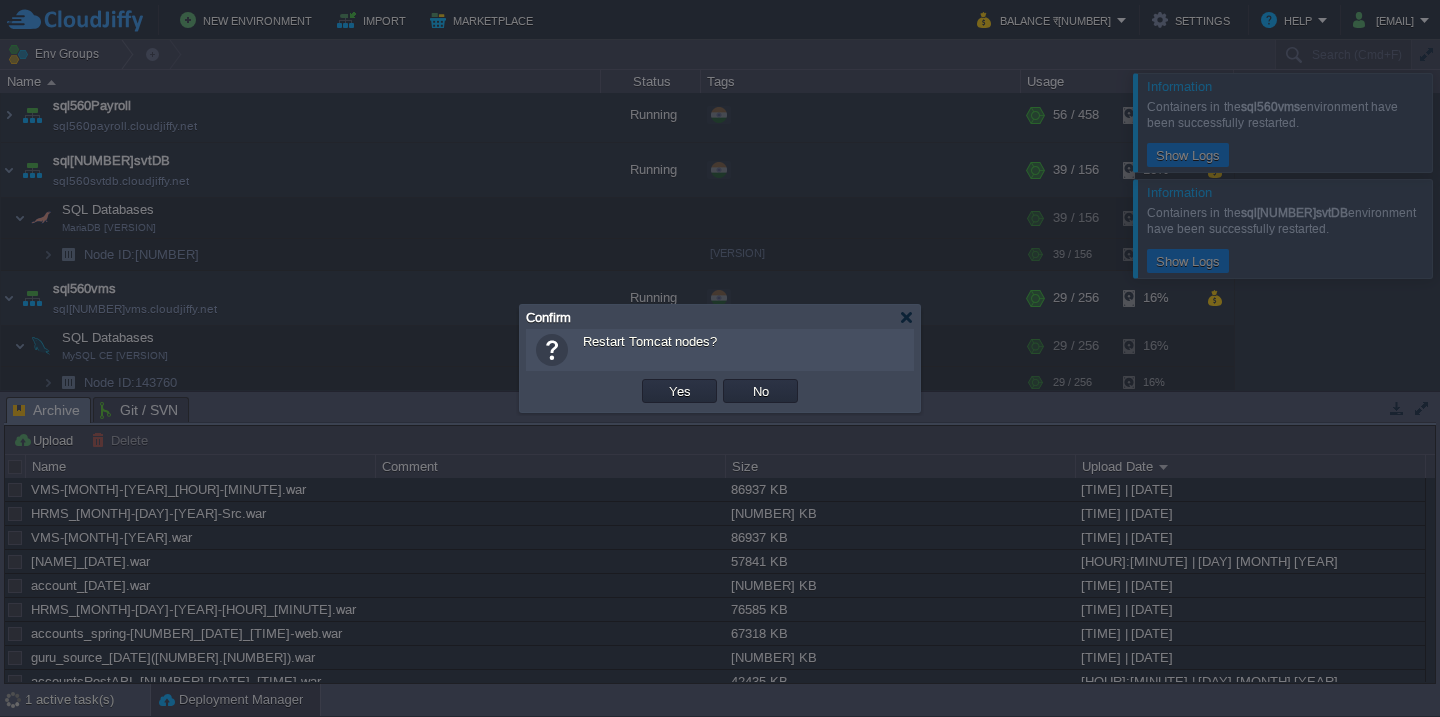 type 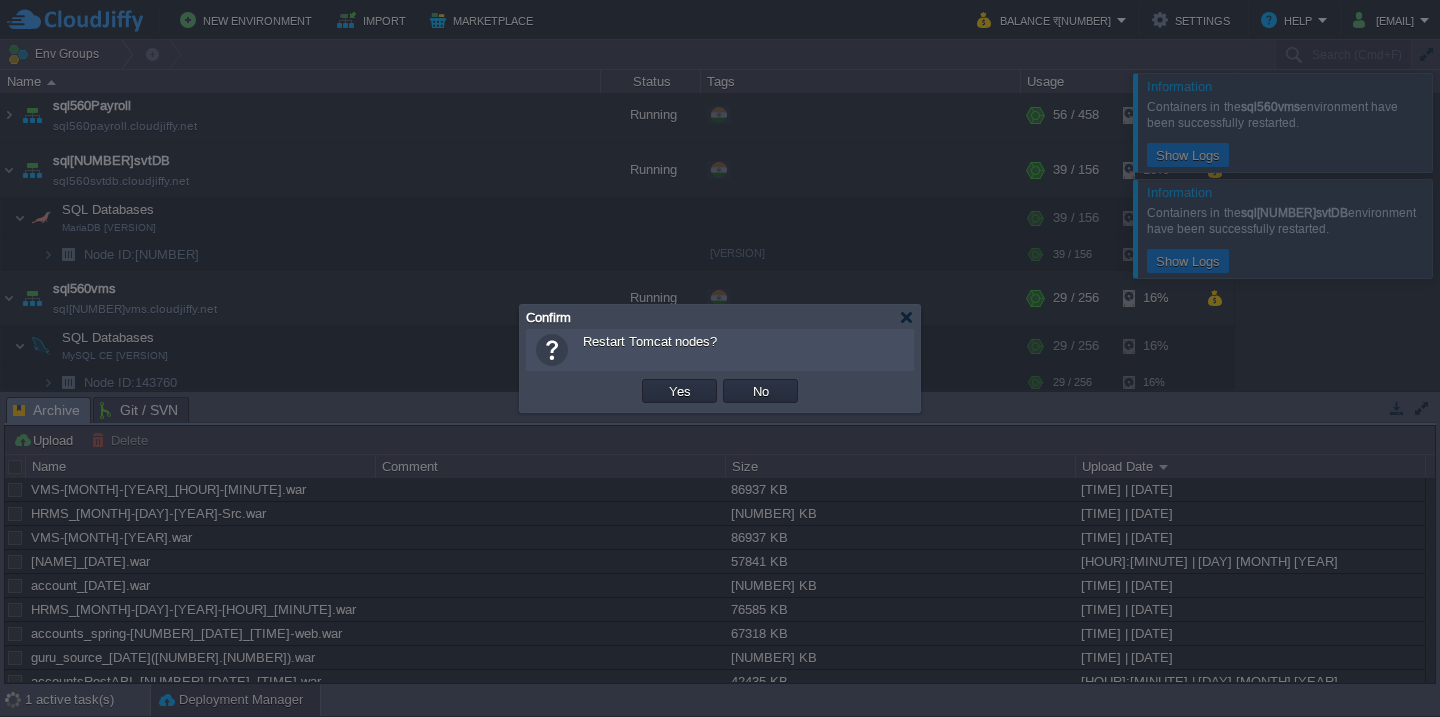 click on "Yes" at bounding box center [680, 391] 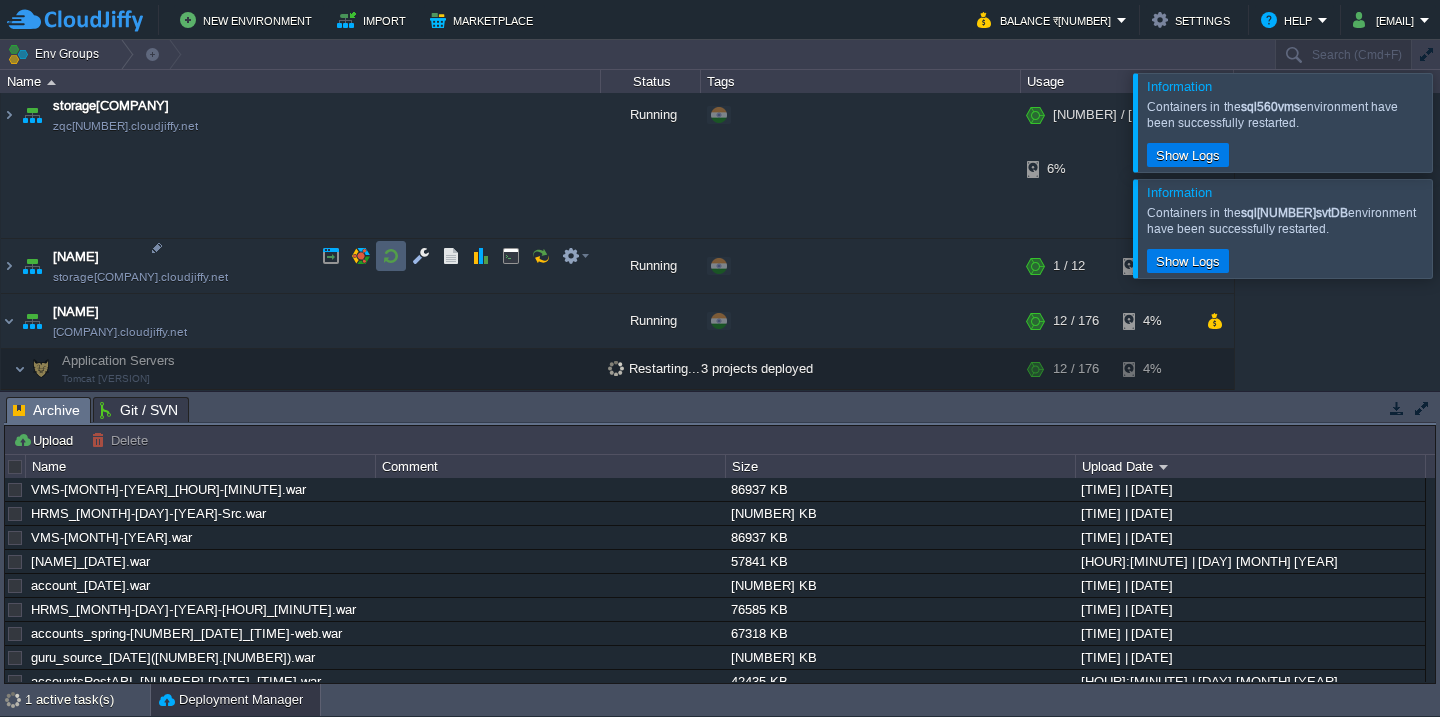 scroll, scrollTop: 2024, scrollLeft: 0, axis: vertical 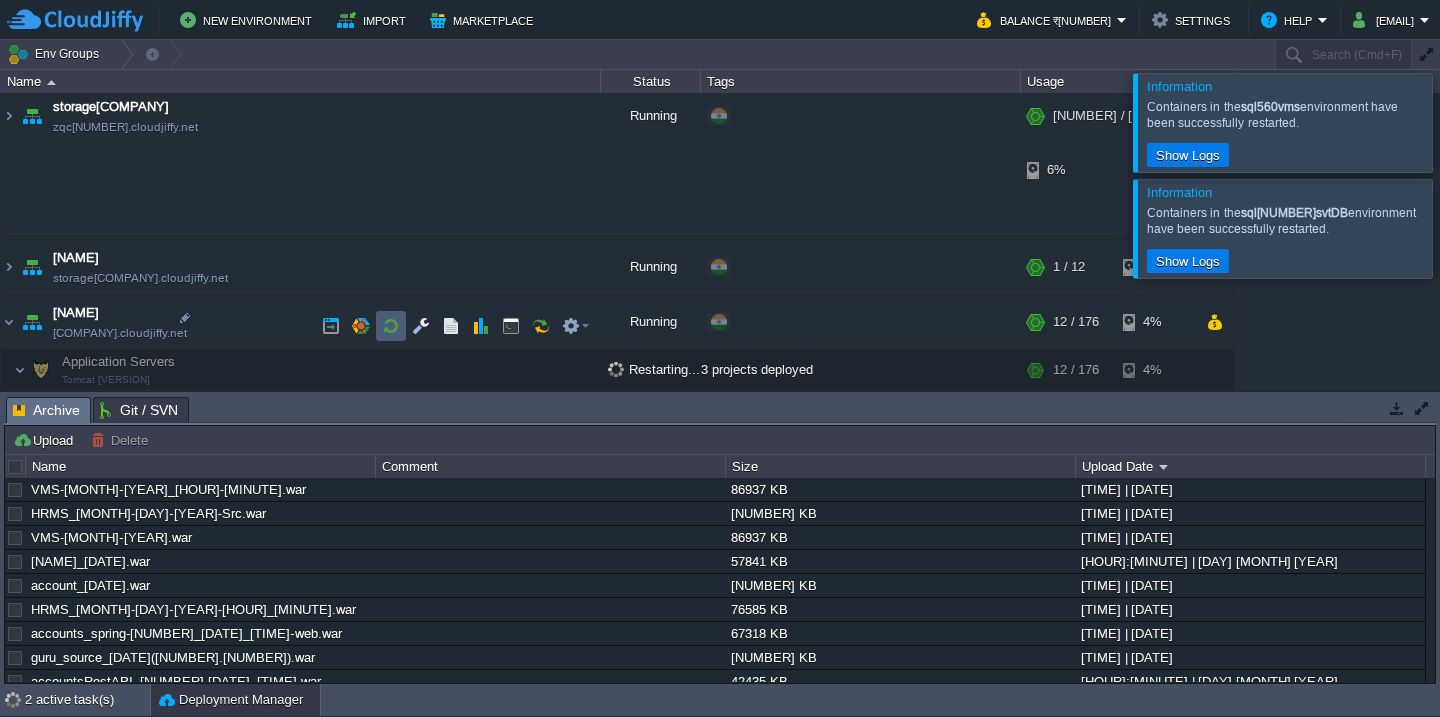 click at bounding box center (391, 326) 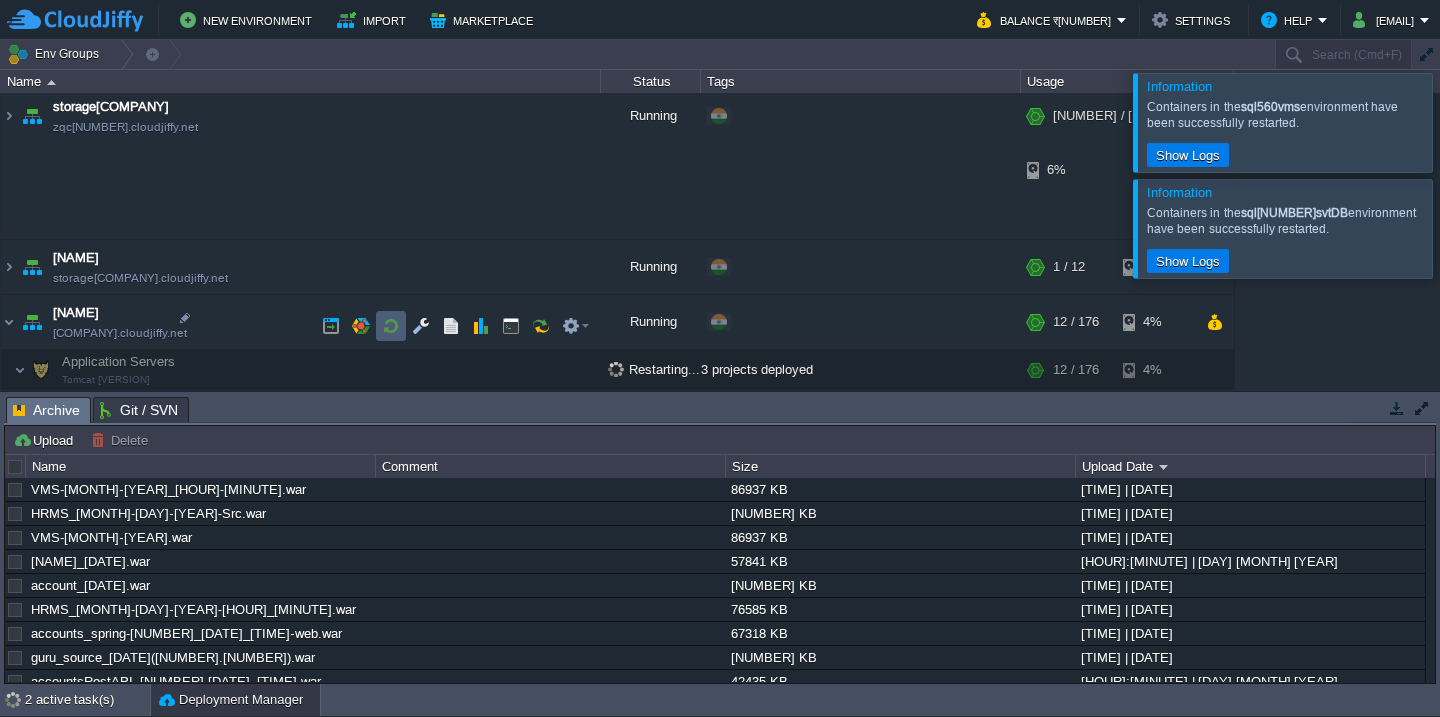 click on "Yes" at bounding box center [-9840, -9914] 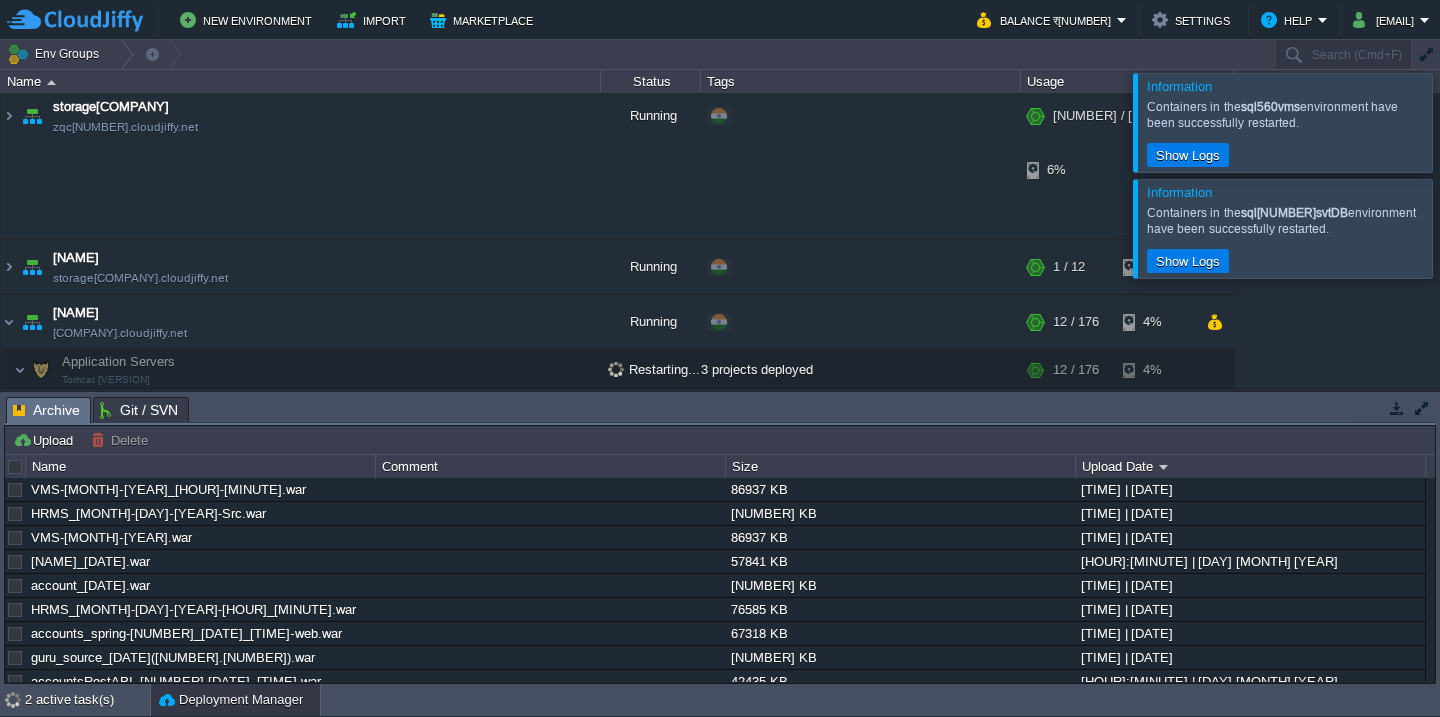 scroll, scrollTop: 2099, scrollLeft: 0, axis: vertical 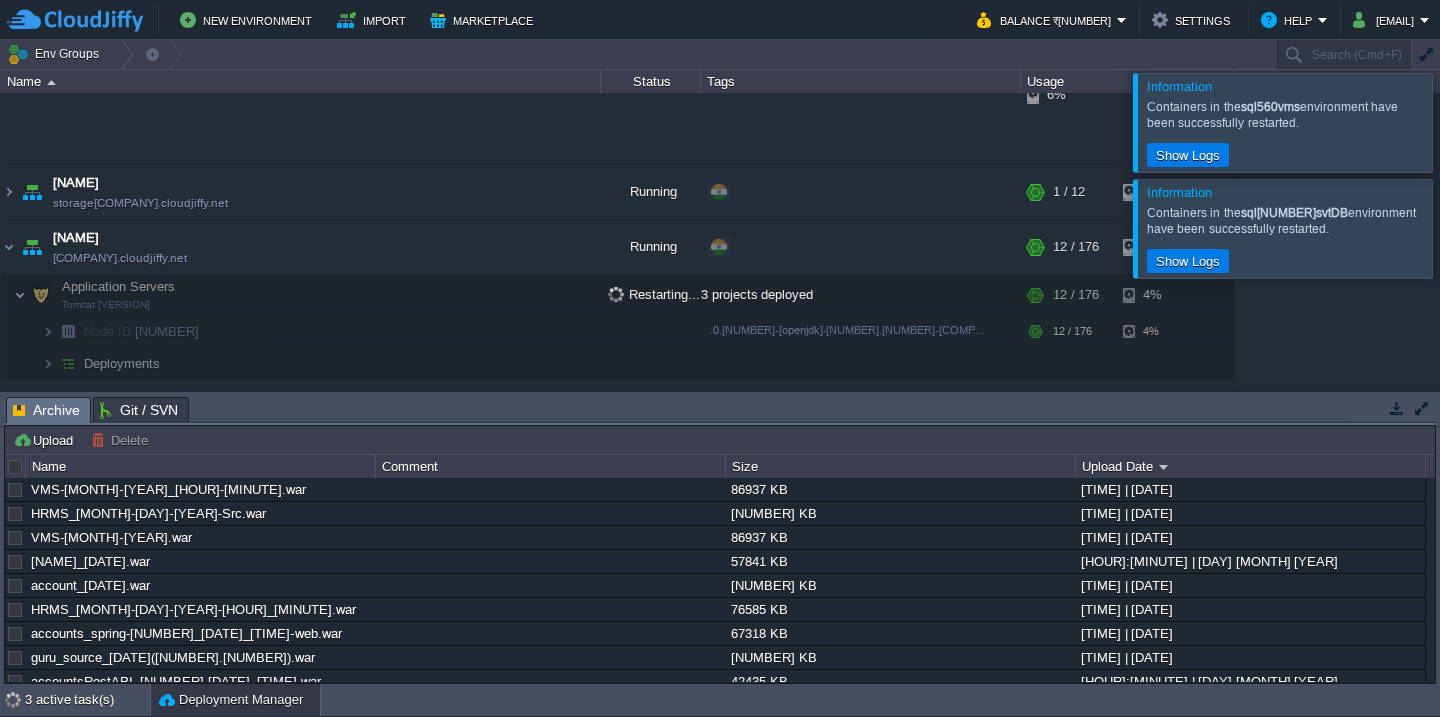 click at bounding box center [1464, 122] 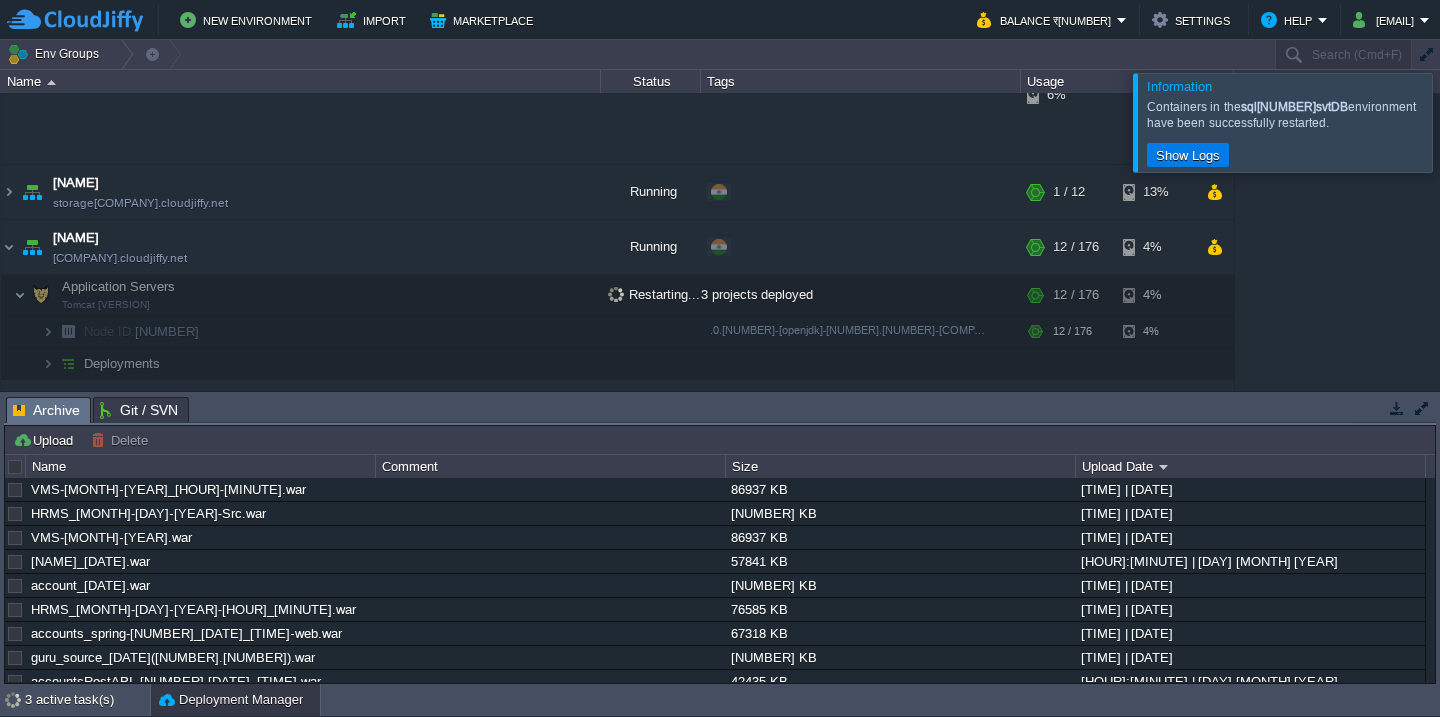 click at bounding box center [1464, 122] 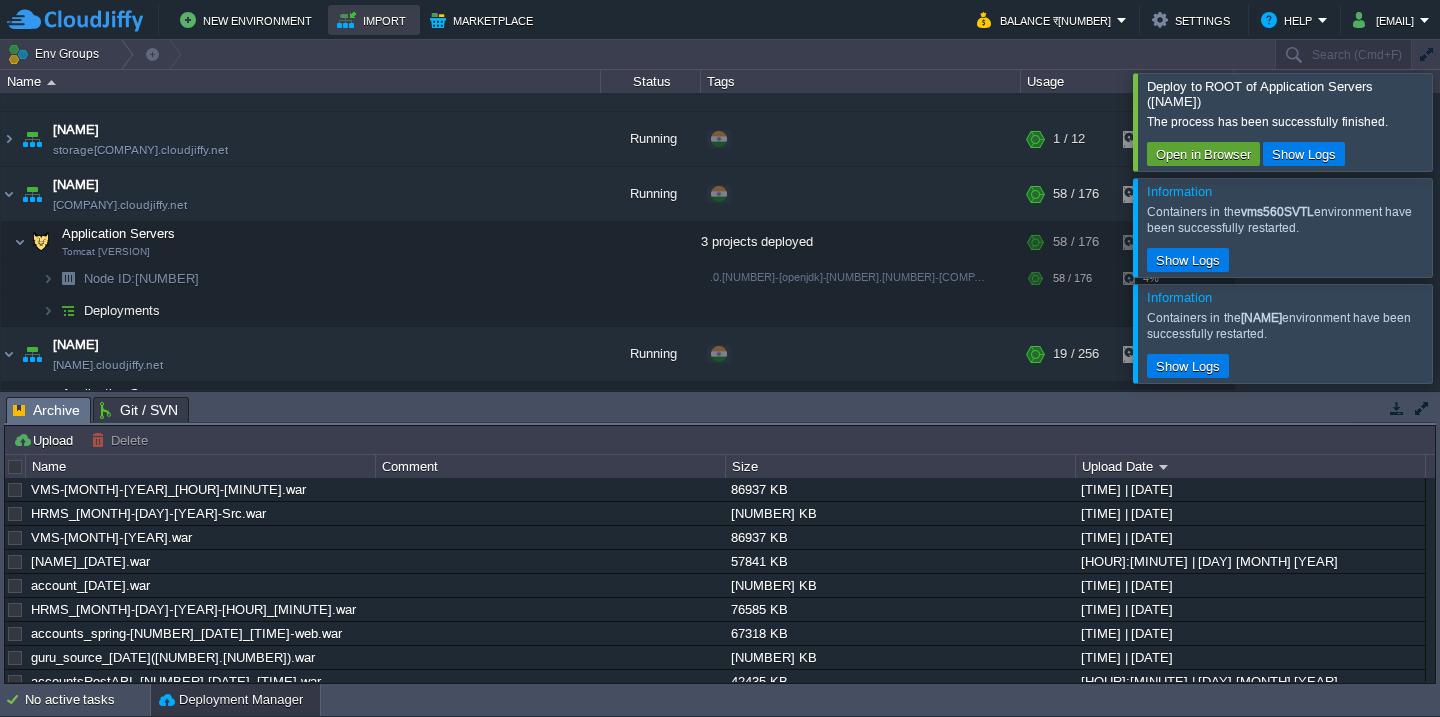 scroll, scrollTop: 1911, scrollLeft: 0, axis: vertical 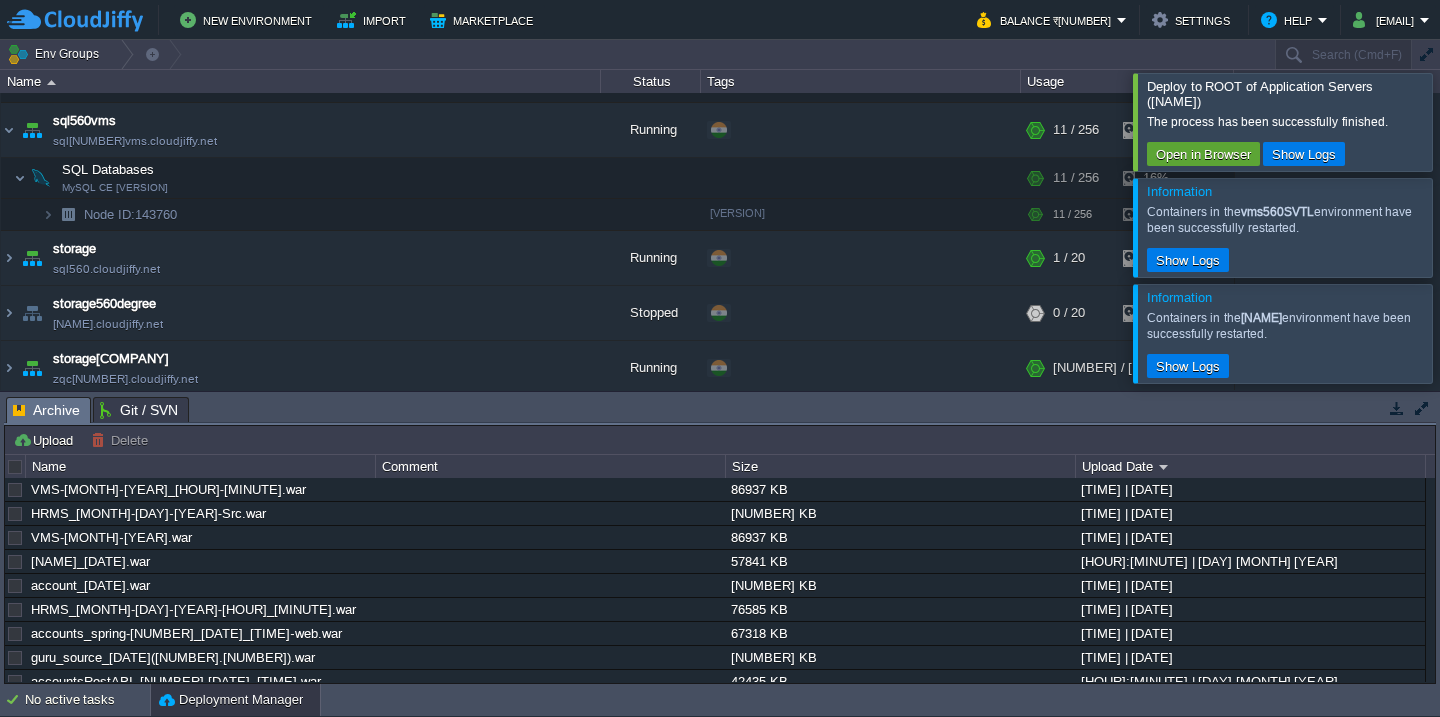 click at bounding box center [1464, 121] 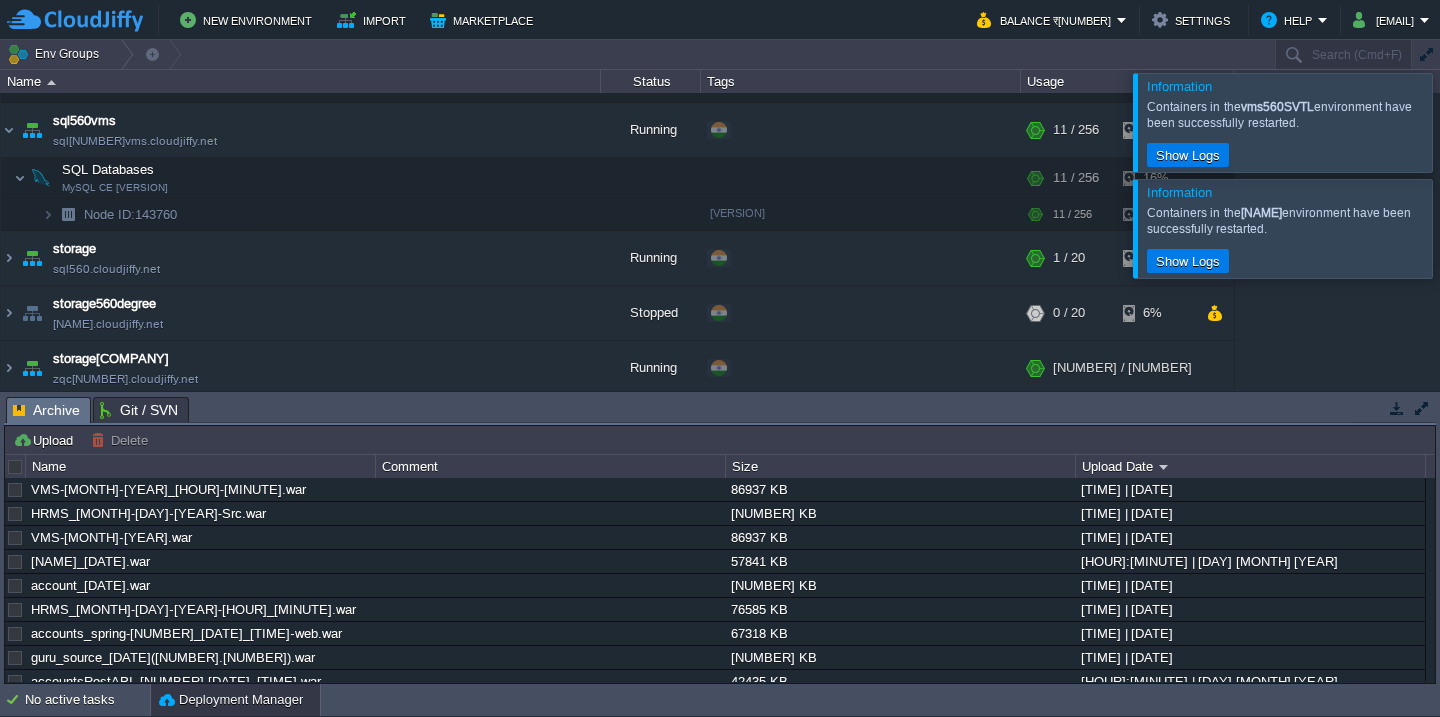 click at bounding box center [1464, 122] 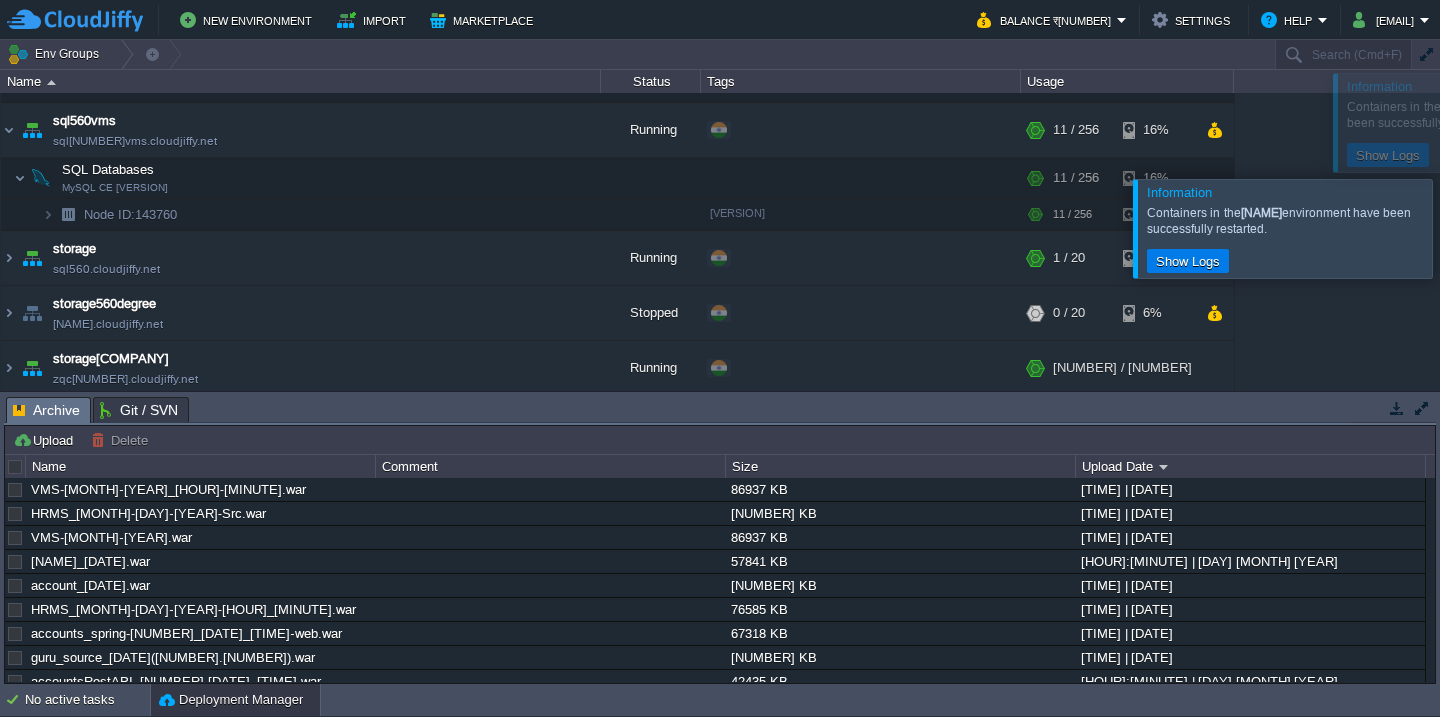 click at bounding box center [1432, 229] 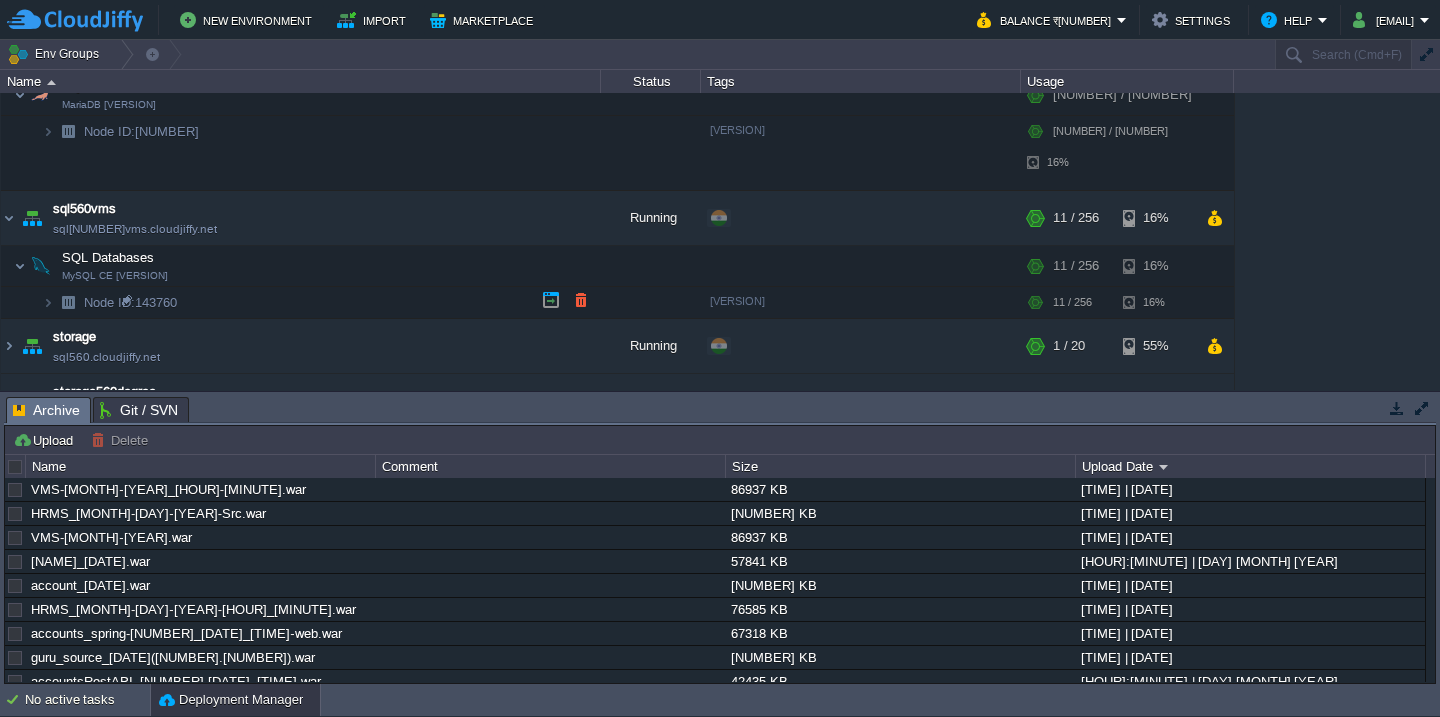 scroll, scrollTop: 1822, scrollLeft: 0, axis: vertical 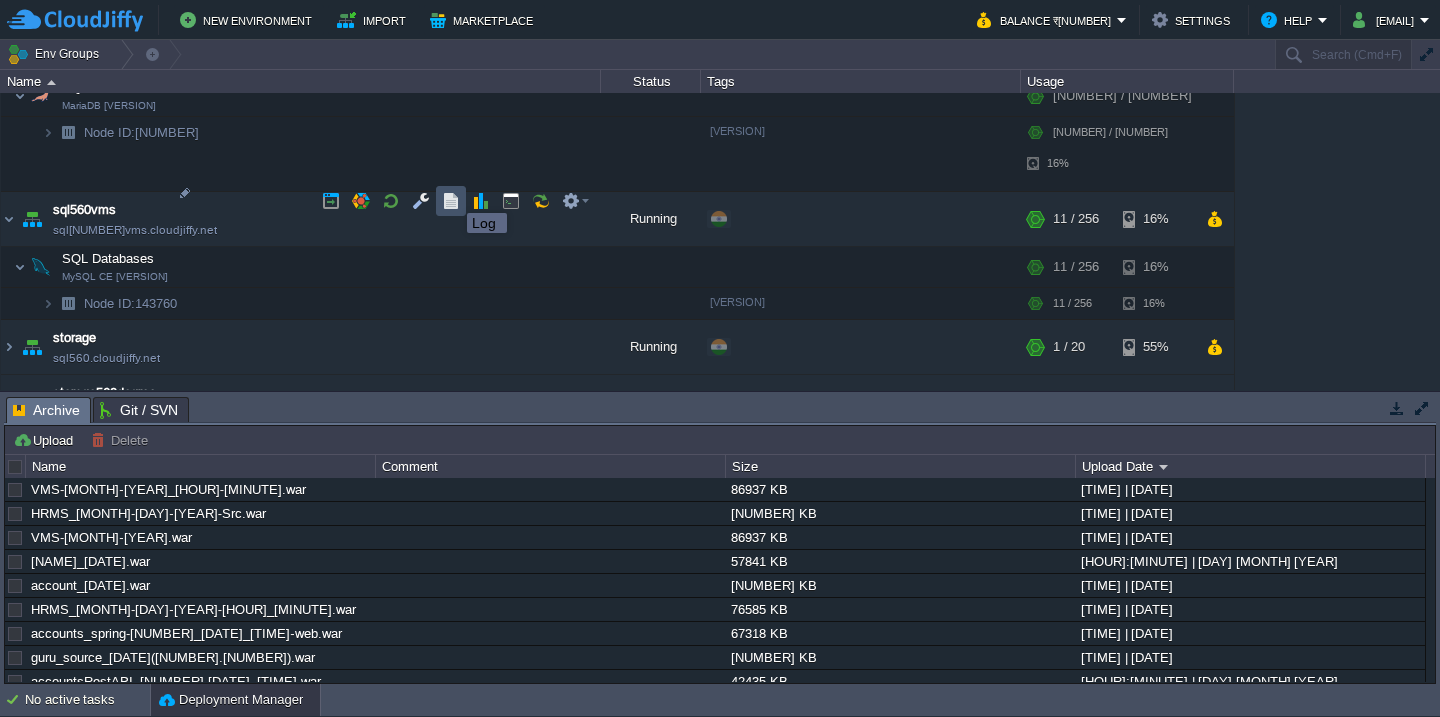 click at bounding box center (451, 201) 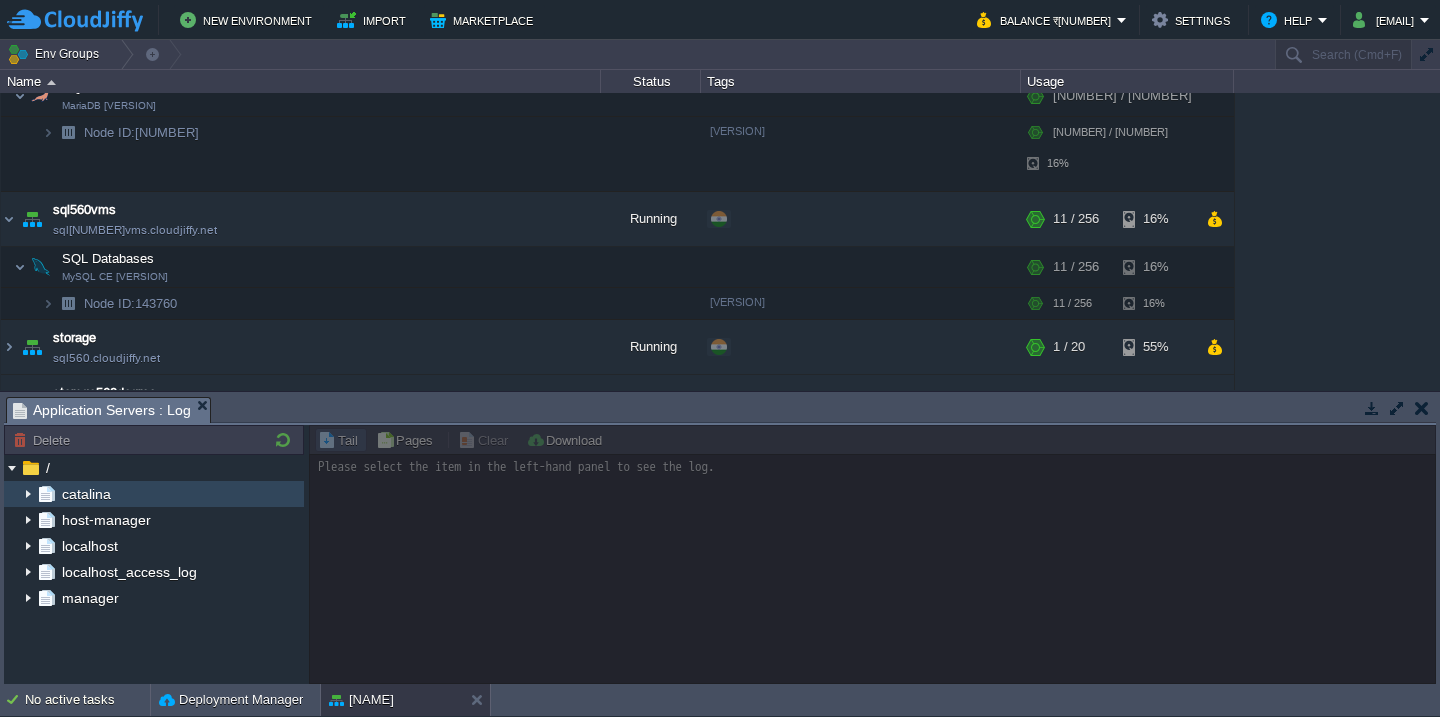 click at bounding box center (28, 494) 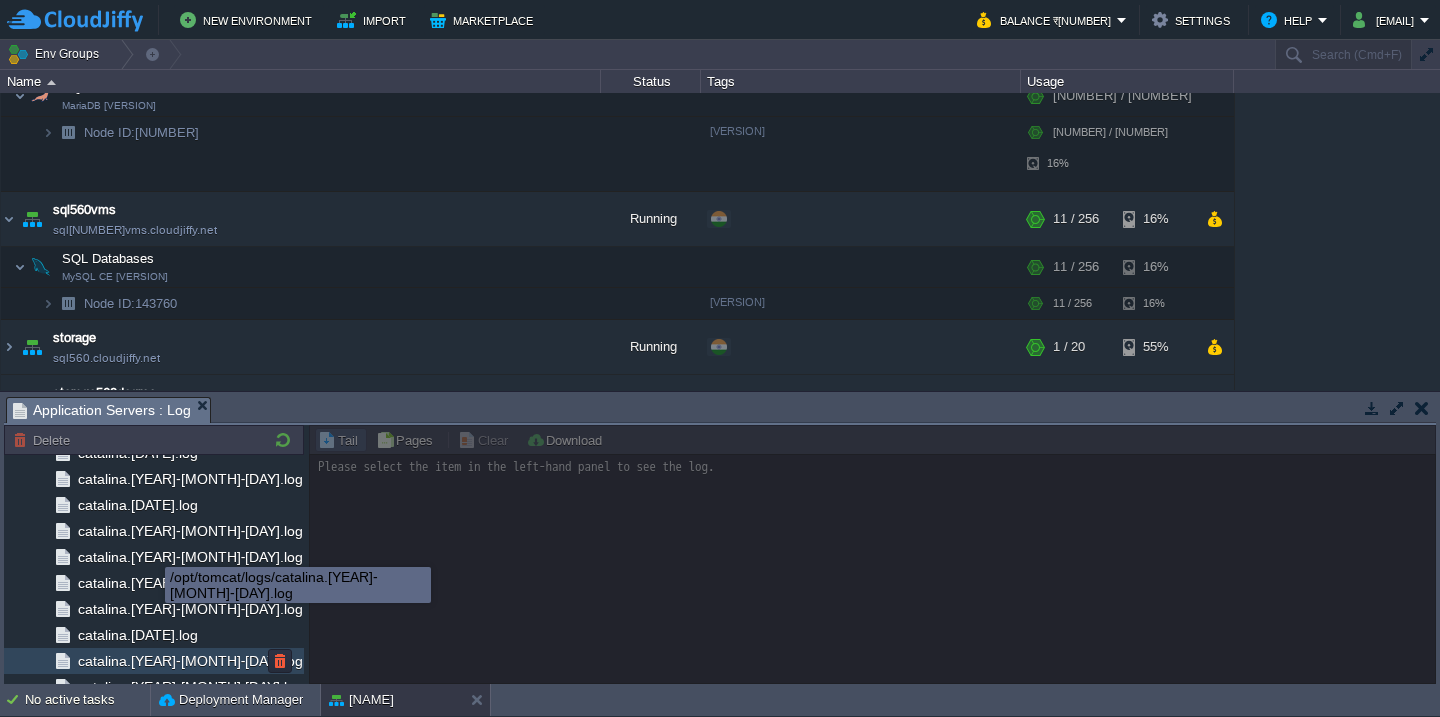 scroll, scrollTop: 2320, scrollLeft: 0, axis: vertical 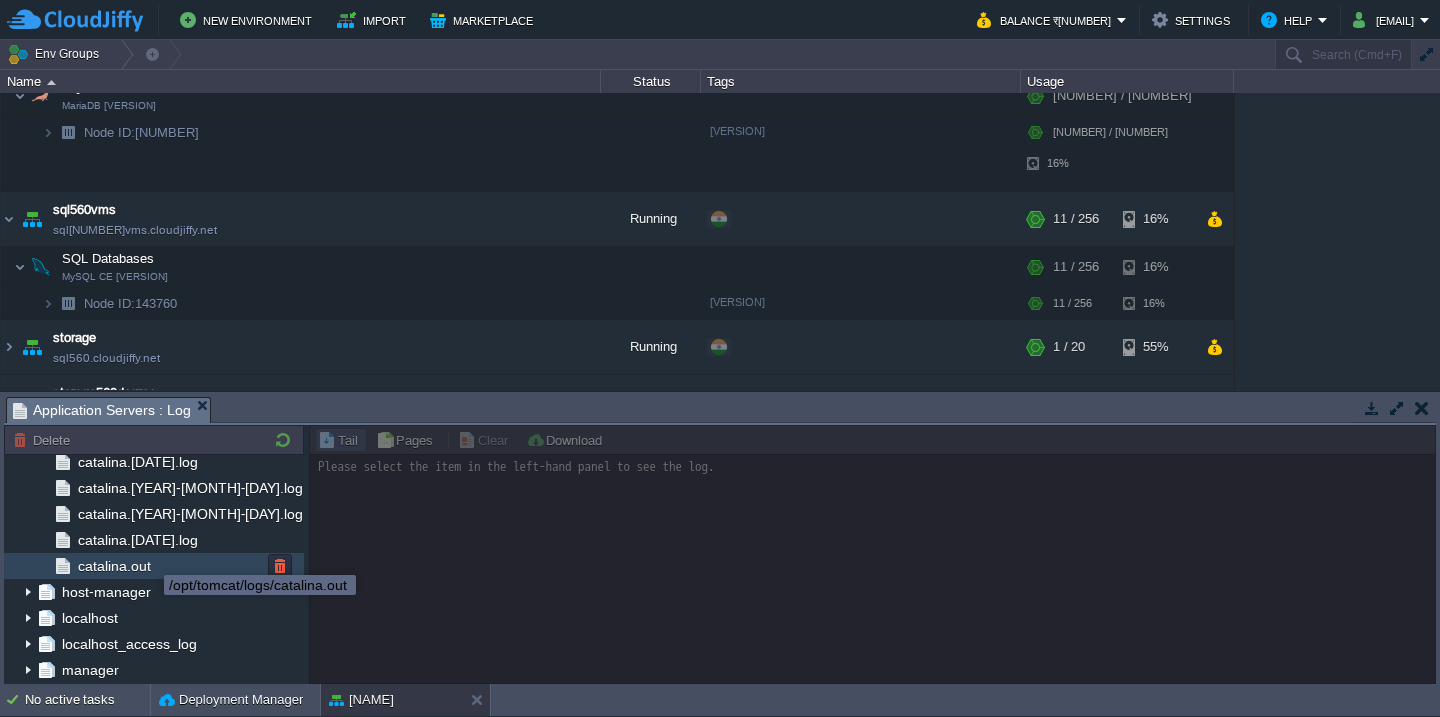 click on "catalina.out" at bounding box center (114, 566) 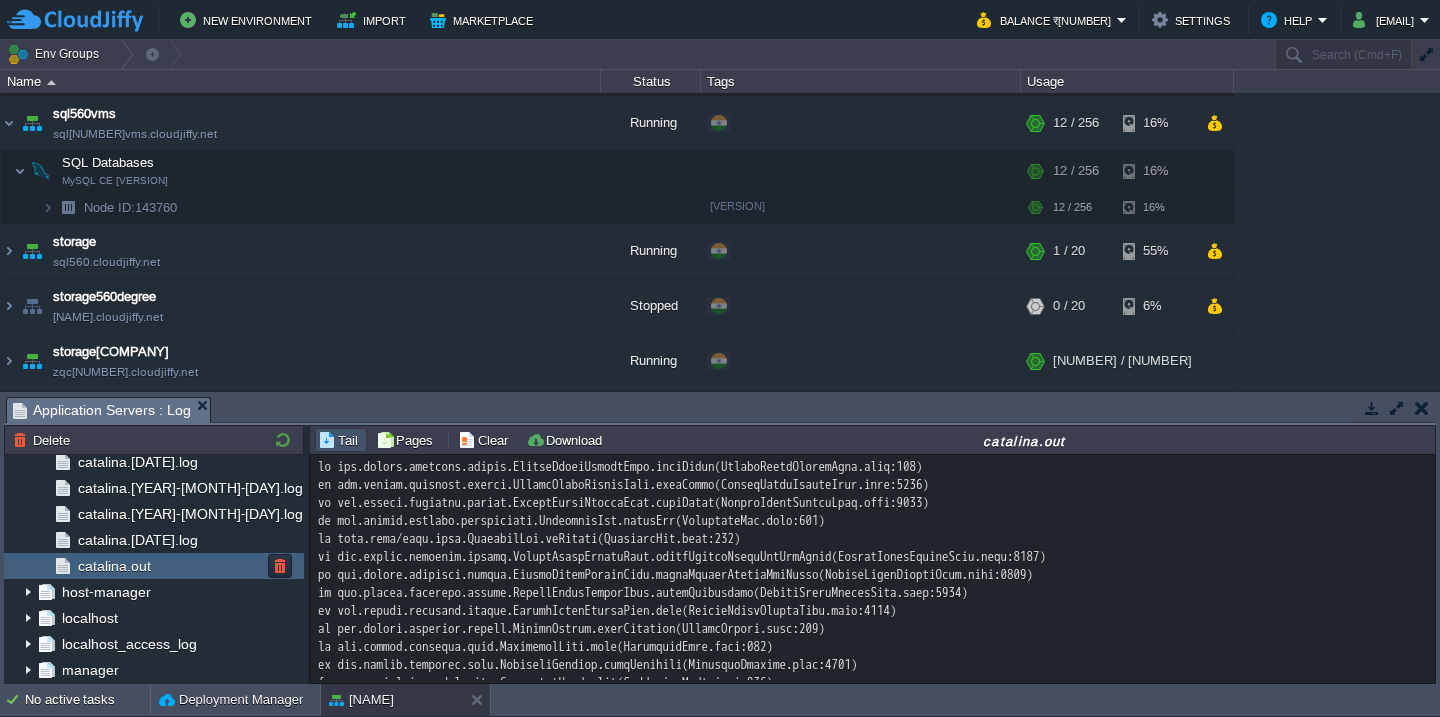 scroll, scrollTop: 28574, scrollLeft: 0, axis: vertical 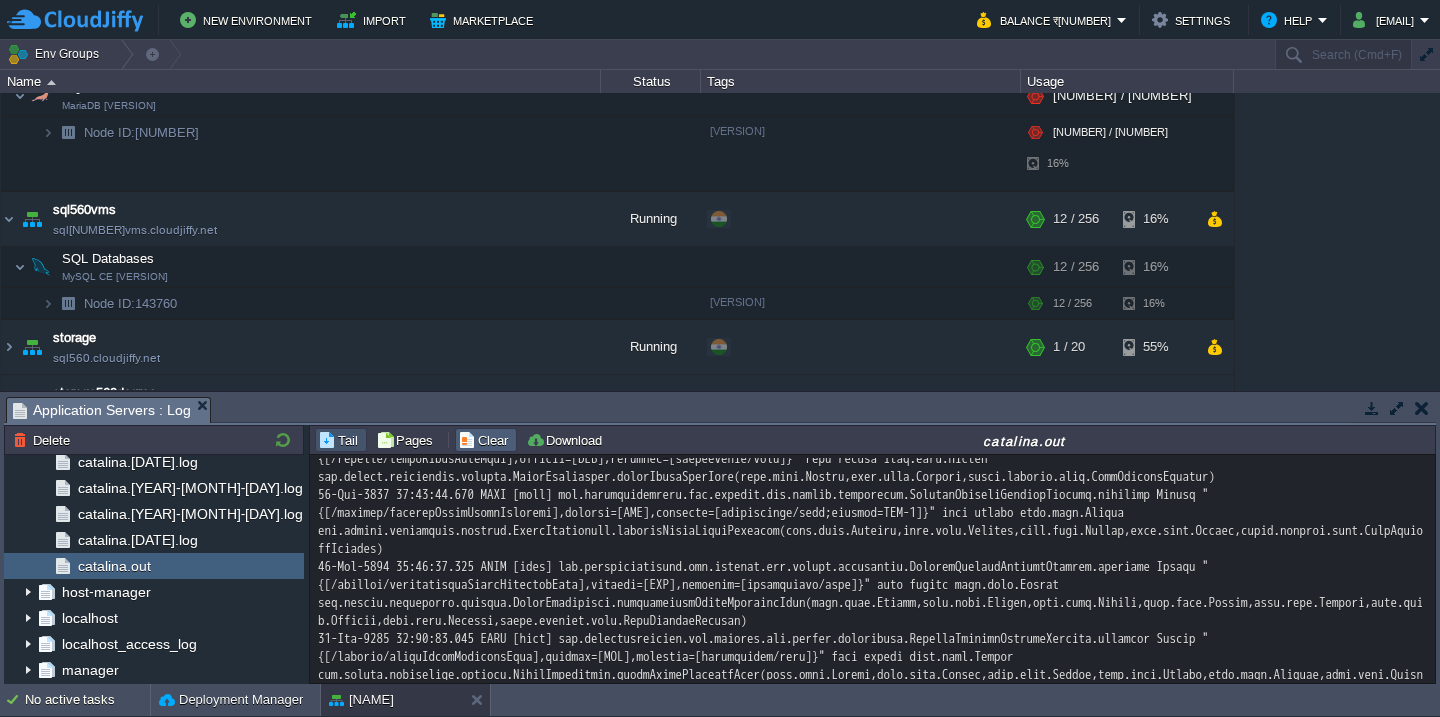 click on "Clear" at bounding box center [486, 440] 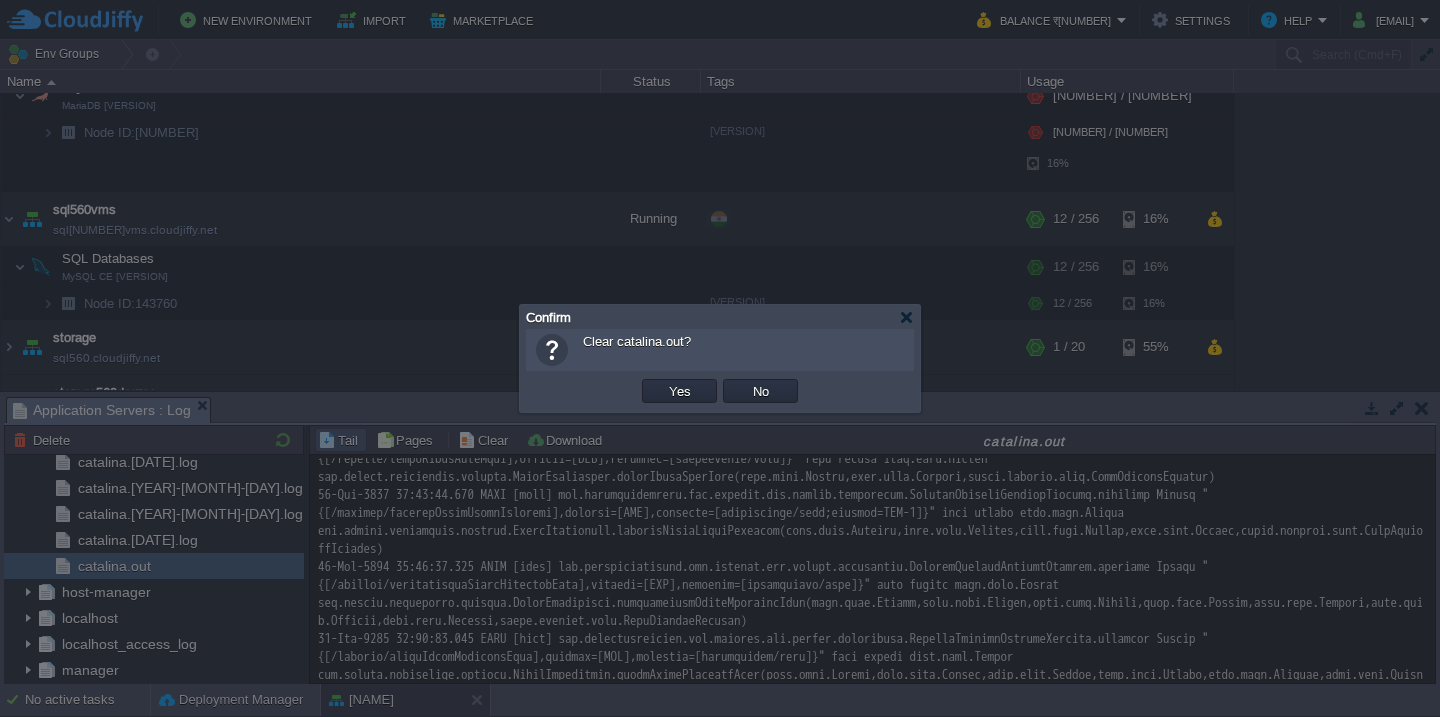 type 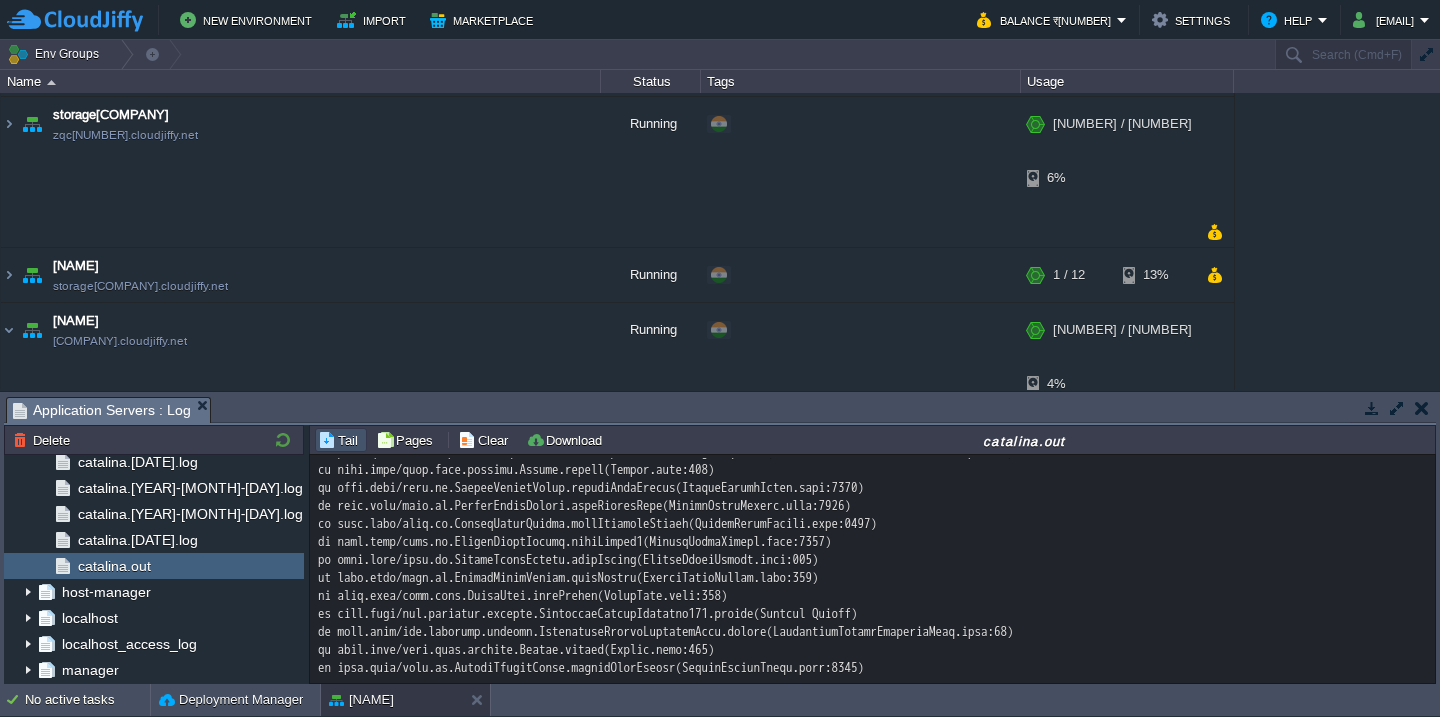 scroll, scrollTop: 2295, scrollLeft: 0, axis: vertical 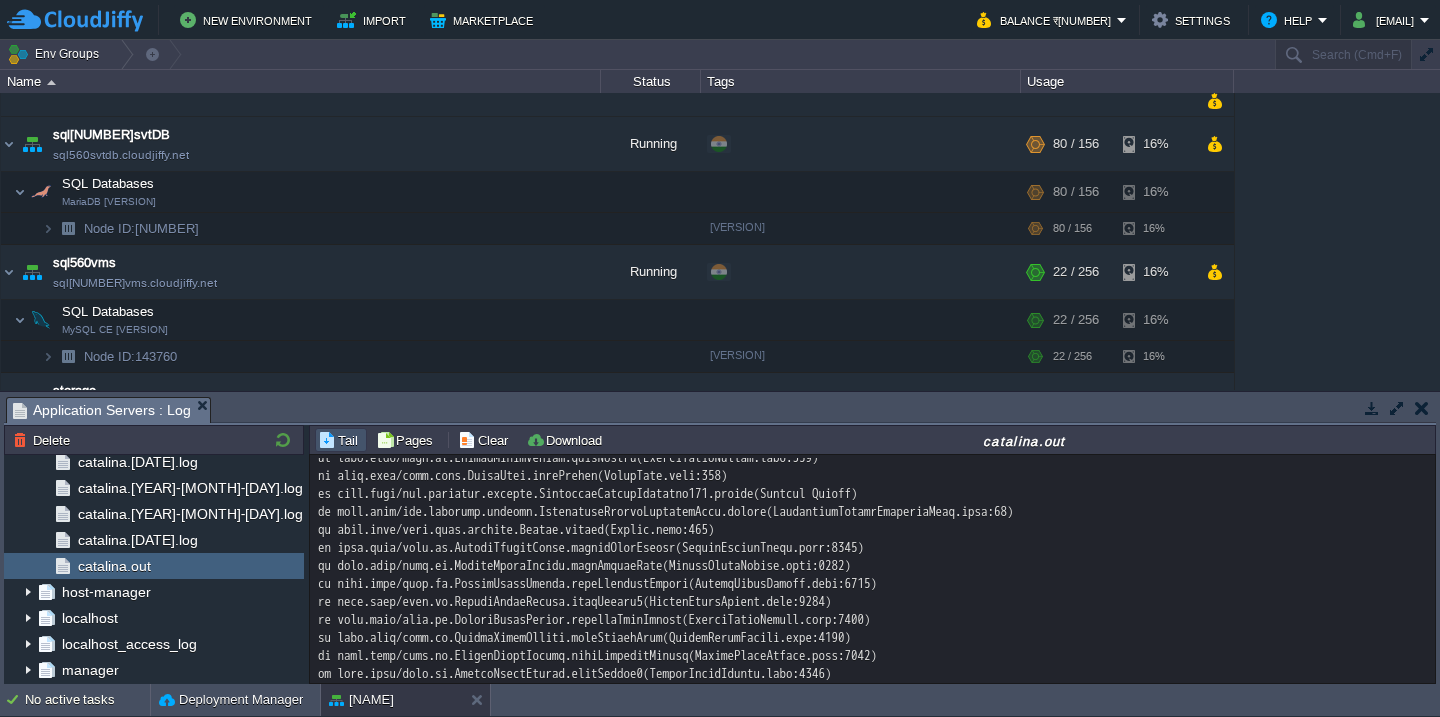 click at bounding box center [872, -199] 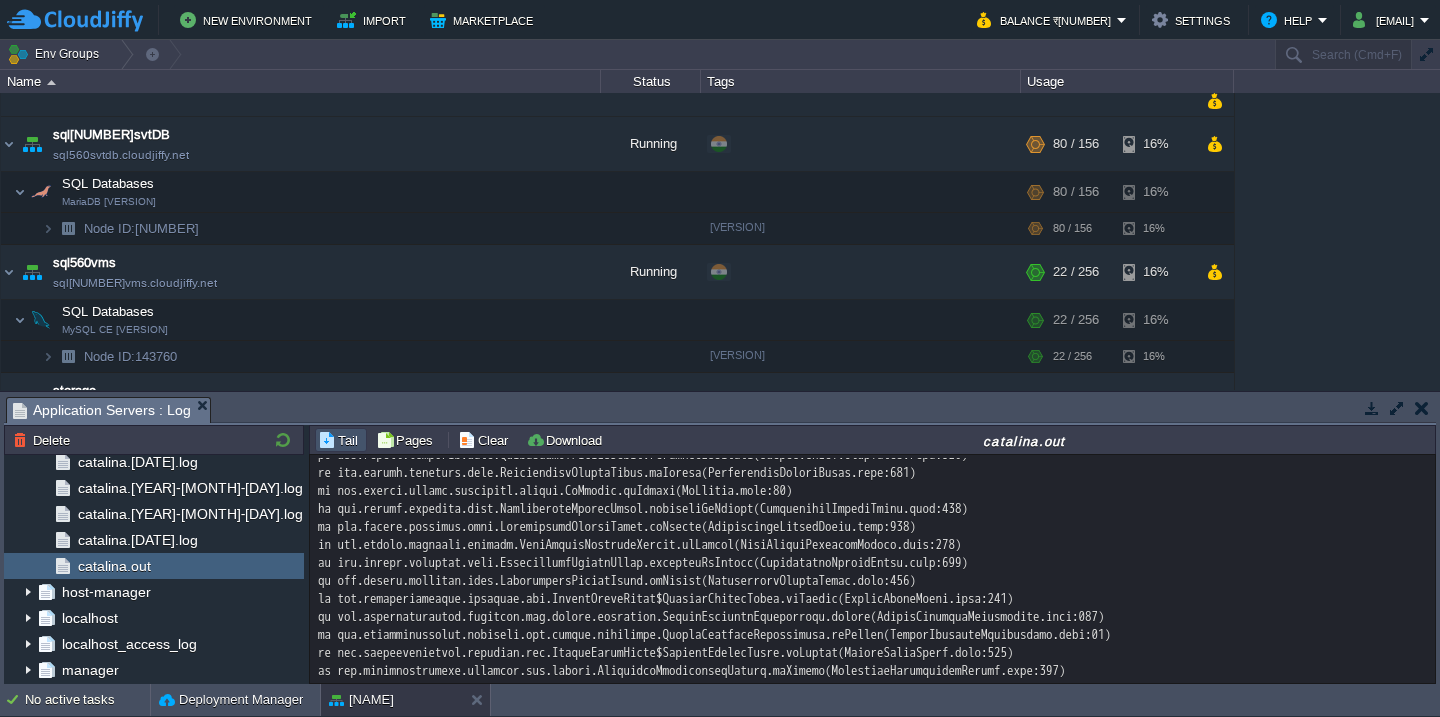 scroll, scrollTop: 0, scrollLeft: 0, axis: both 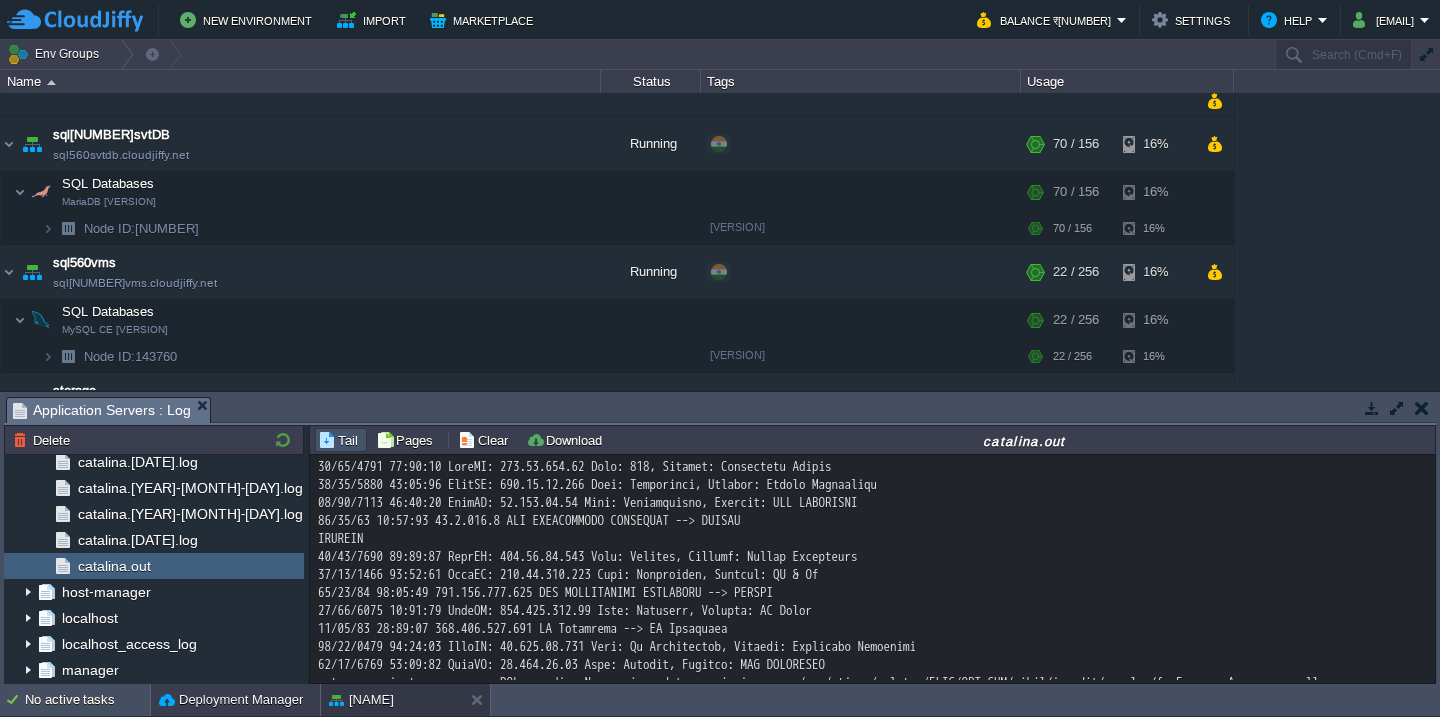 click on "Deployment Manager" at bounding box center [231, 700] 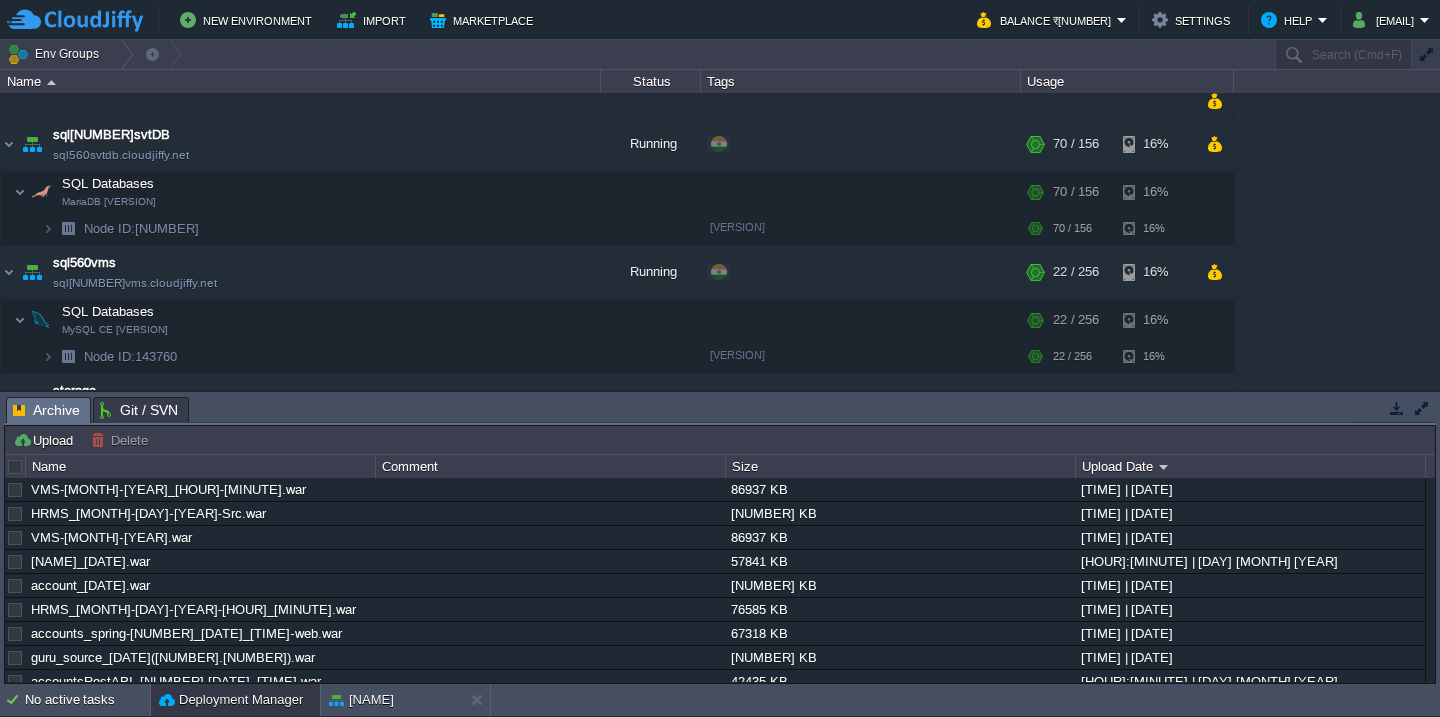 click at bounding box center [16, 467] 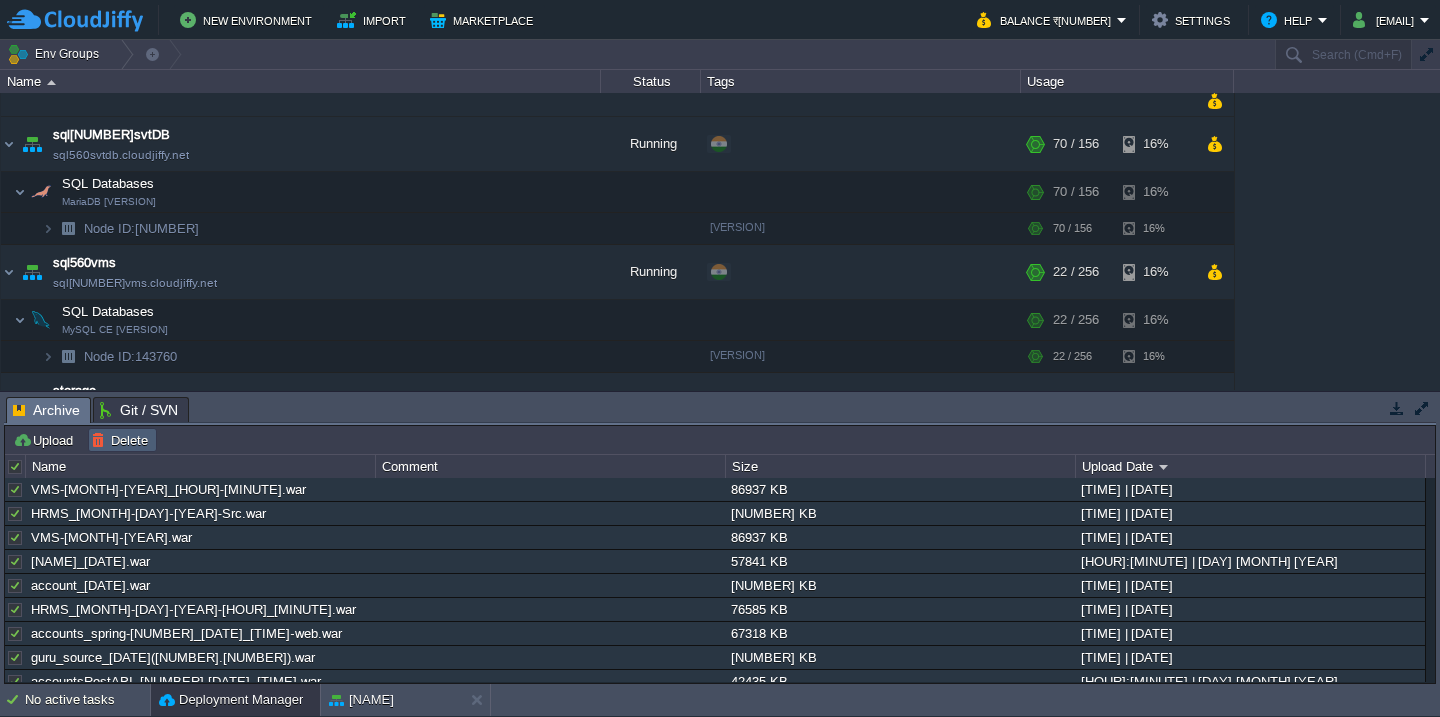 click on "Delete" at bounding box center [122, 440] 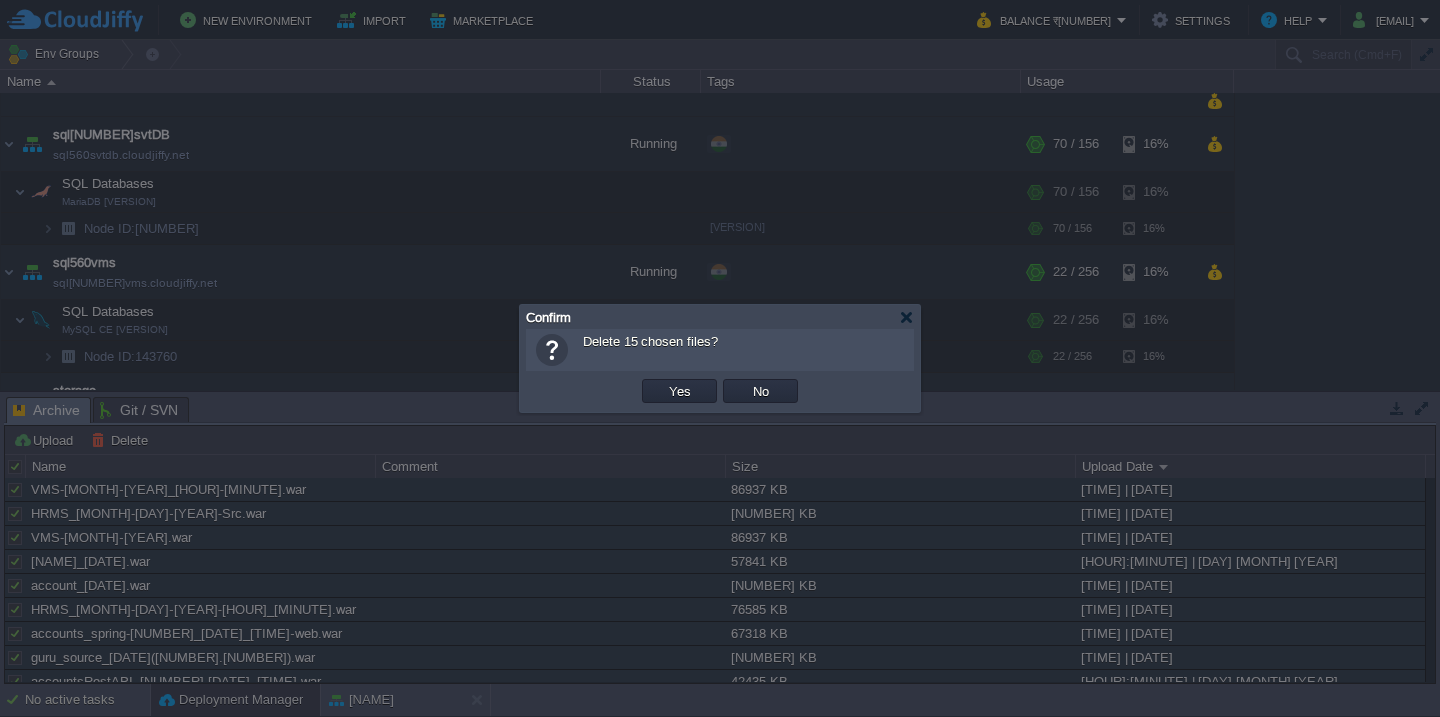 type 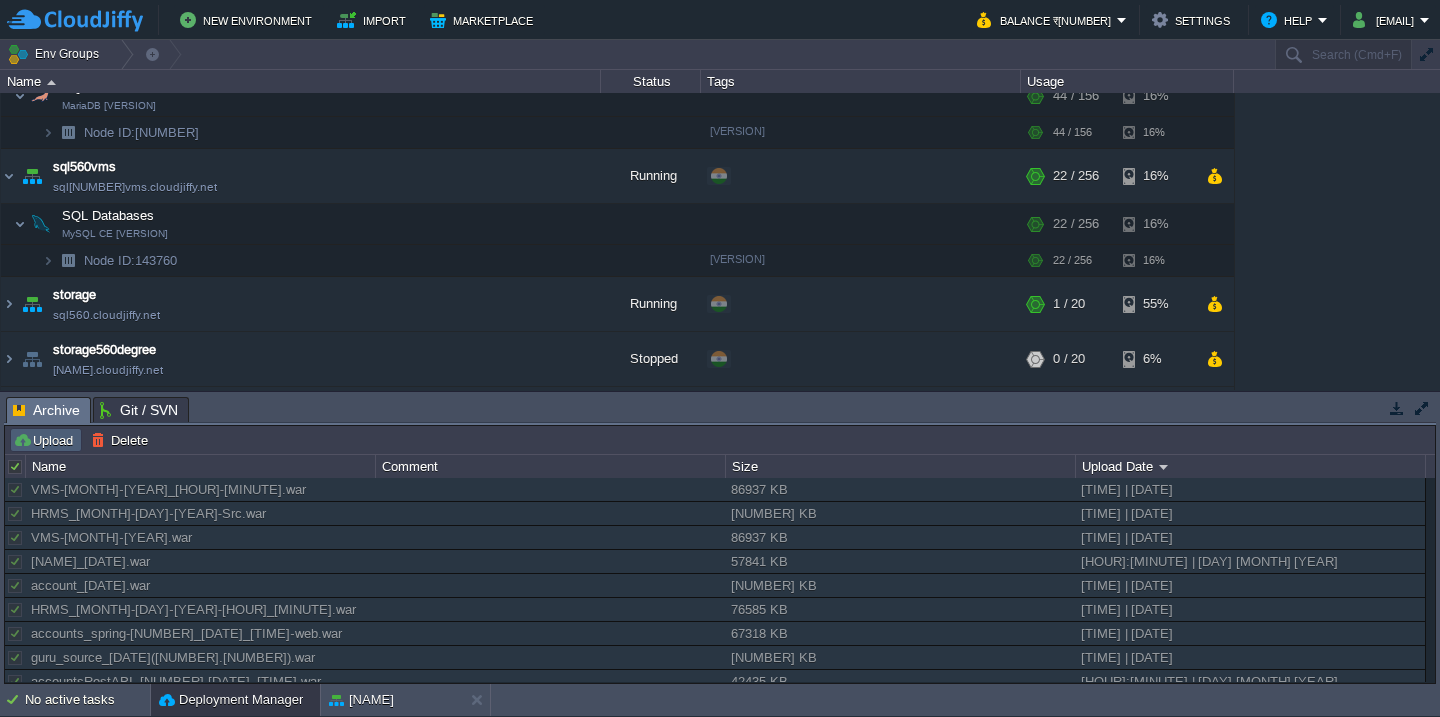 click on "Upload" at bounding box center [46, 440] 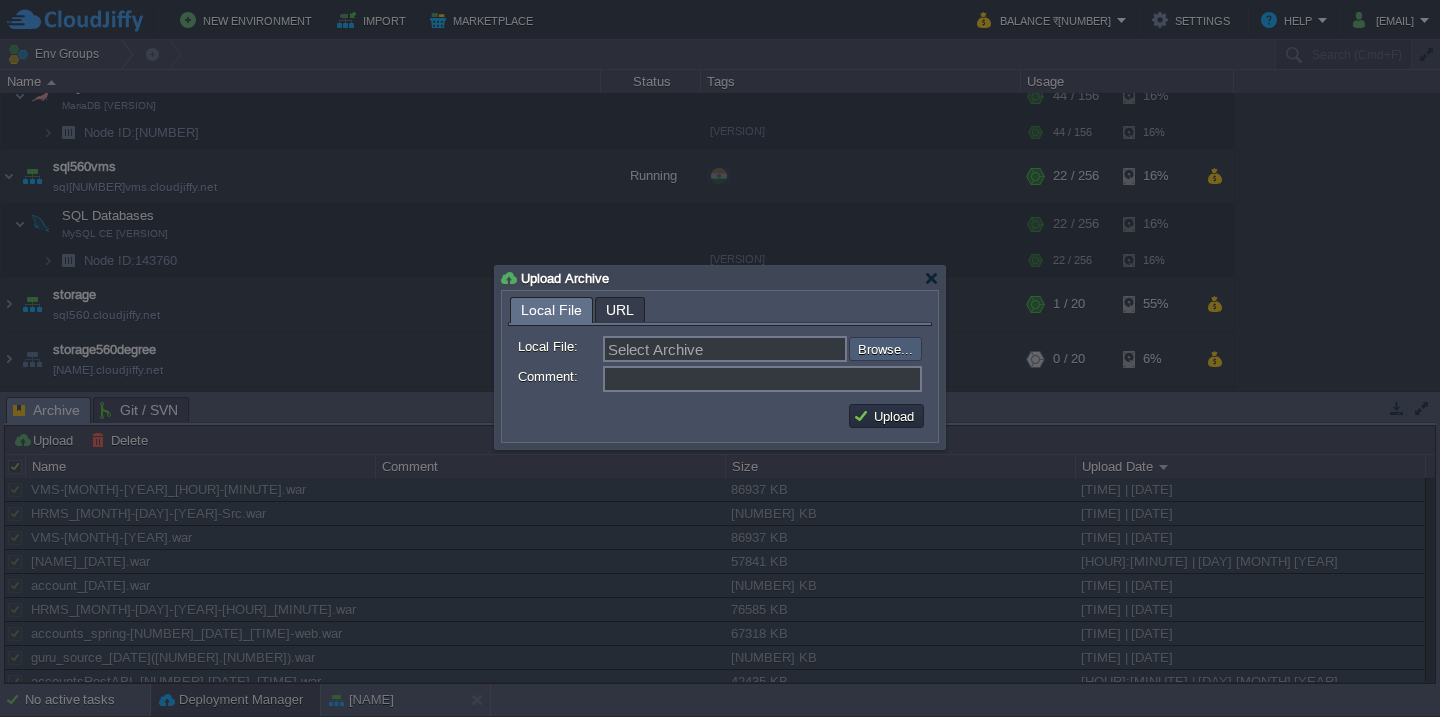 click at bounding box center (795, 349) 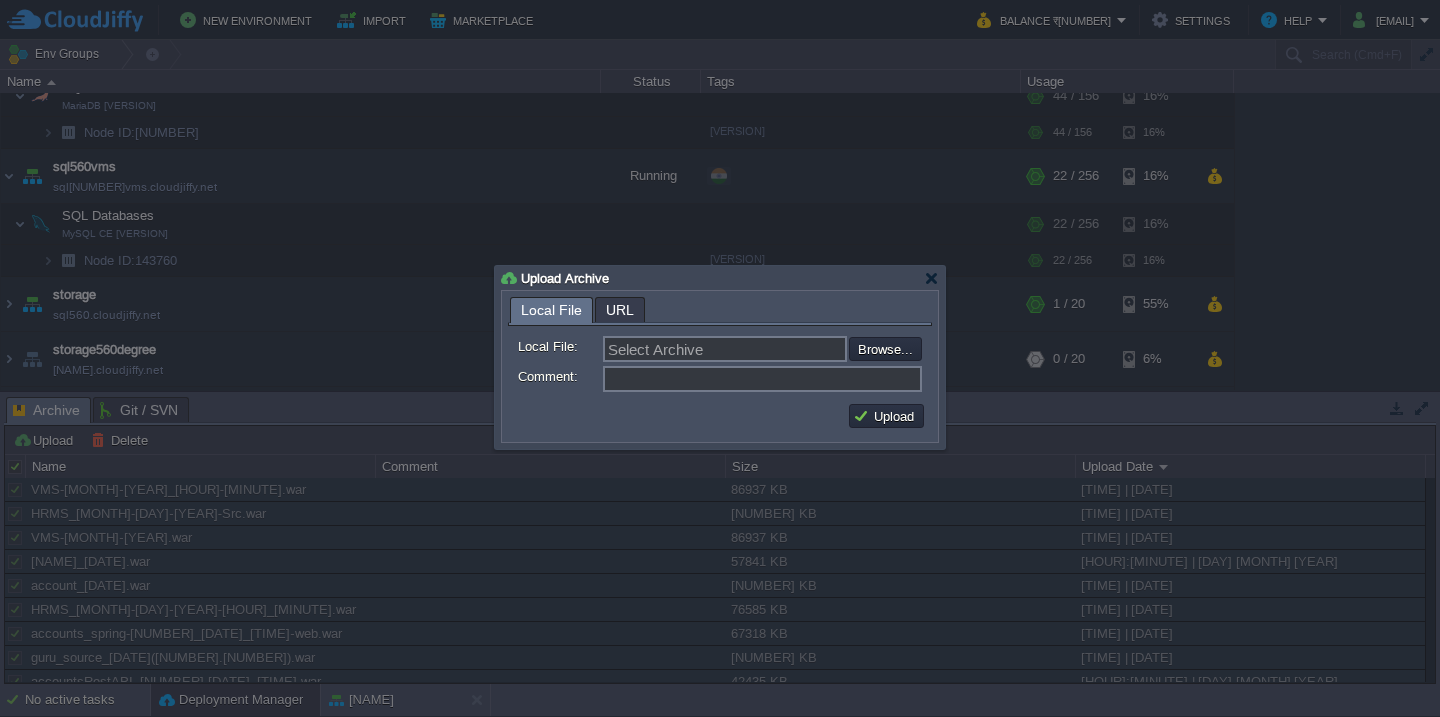type on "C:\fakepath\vmsAPI-[NUMBER]-[DATE].war" 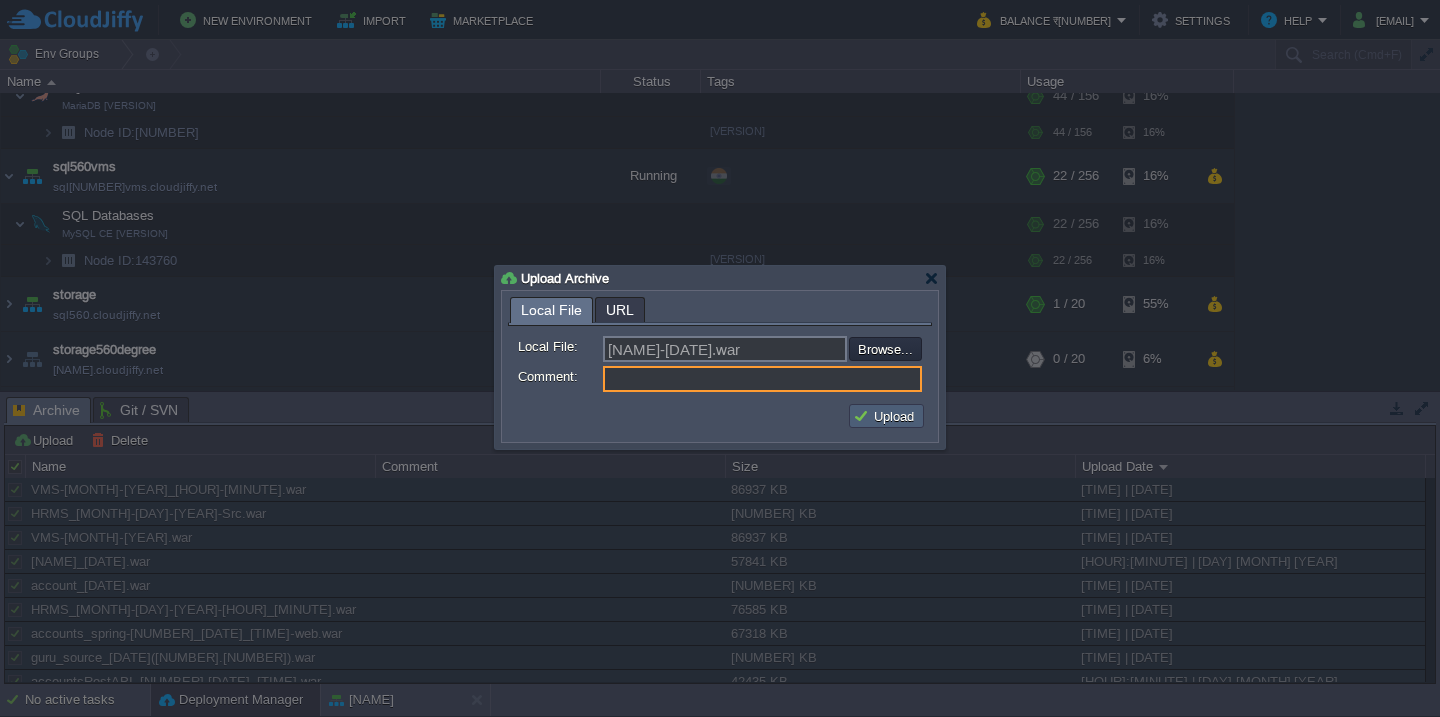 click on "Upload" at bounding box center (886, 416) 